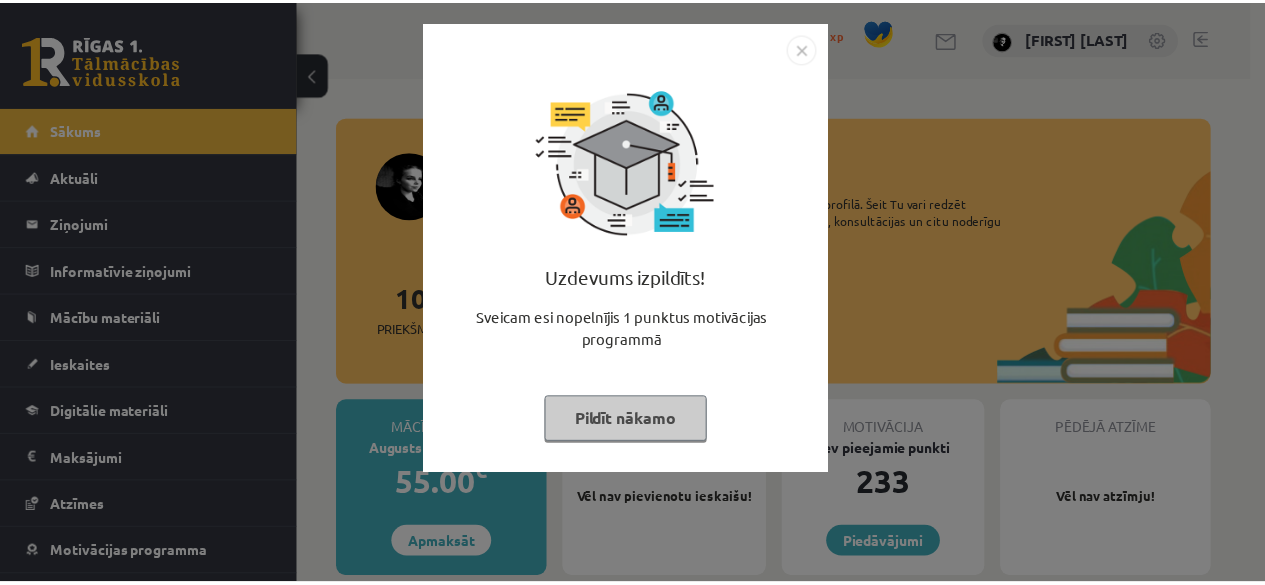 scroll, scrollTop: 0, scrollLeft: 0, axis: both 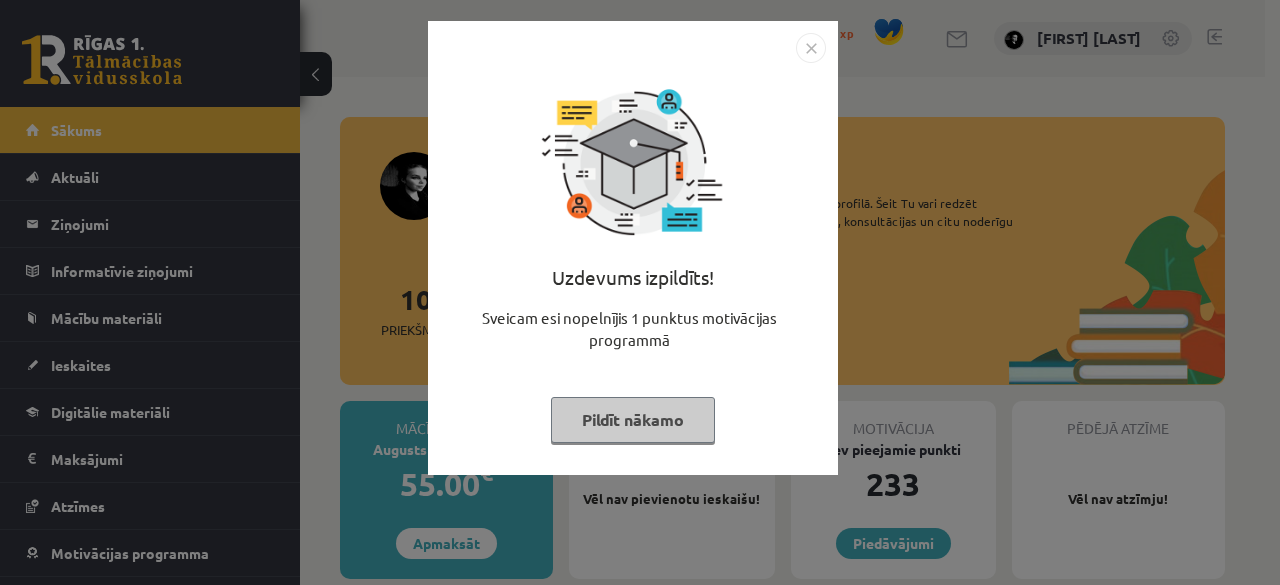 click on "Pildīt nākamo" at bounding box center (633, 420) 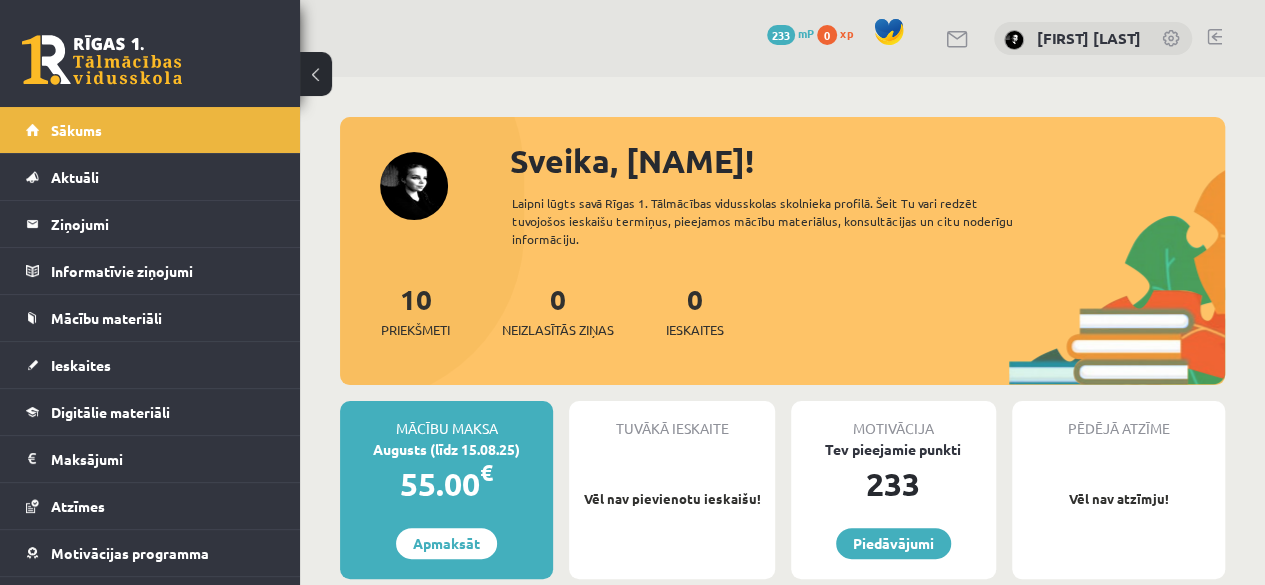 click on "10
Priekšmeti
0
Neizlasītās ziņas
0
Ieskaites" at bounding box center [782, 331] 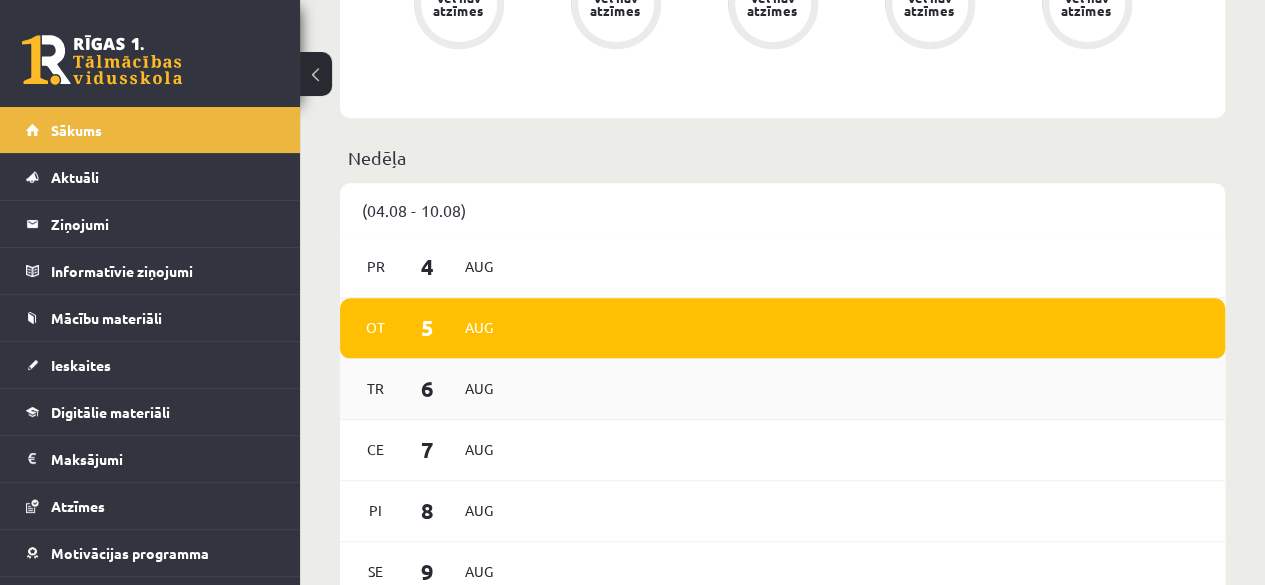 scroll, scrollTop: 951, scrollLeft: 0, axis: vertical 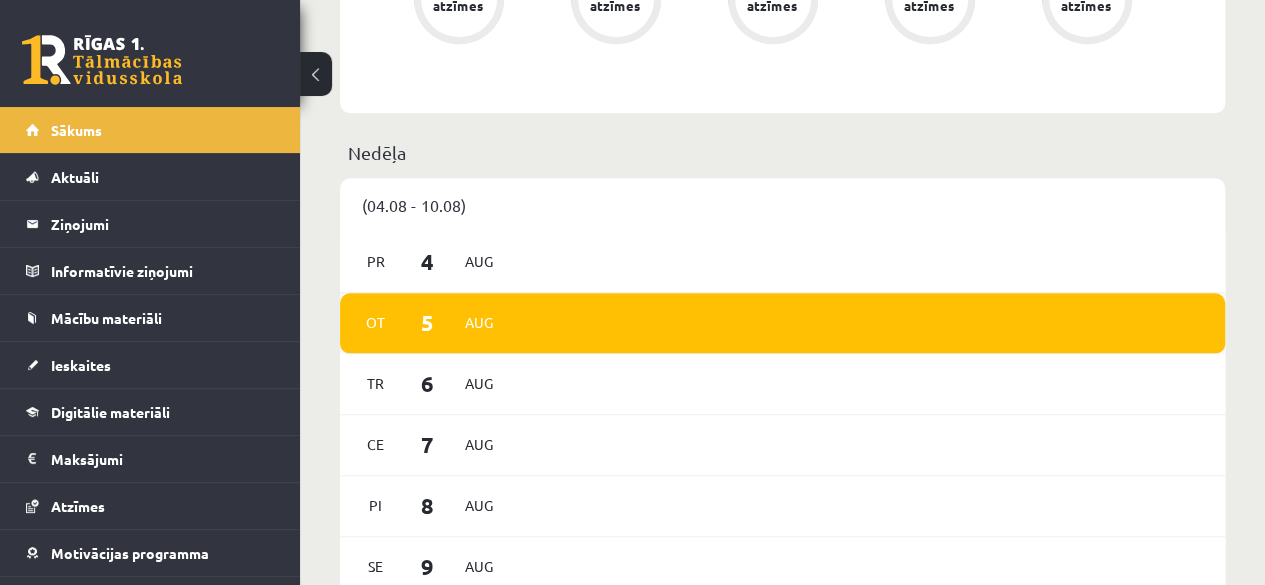 click on "Ot
5
Aug" at bounding box center [782, 323] 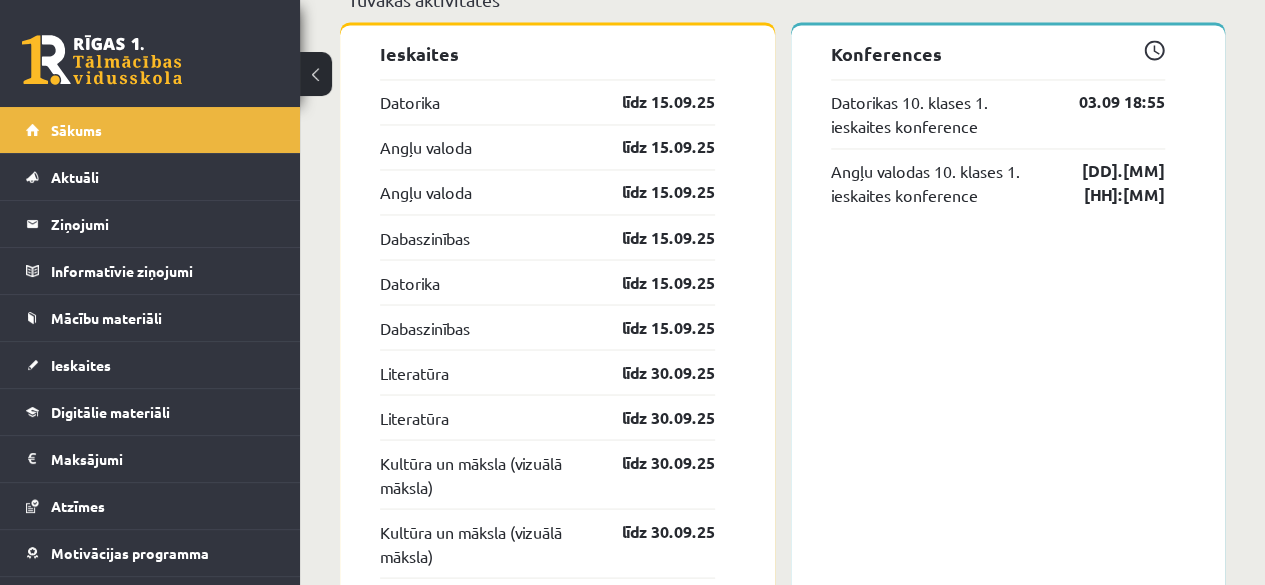 scroll, scrollTop: 1684, scrollLeft: 0, axis: vertical 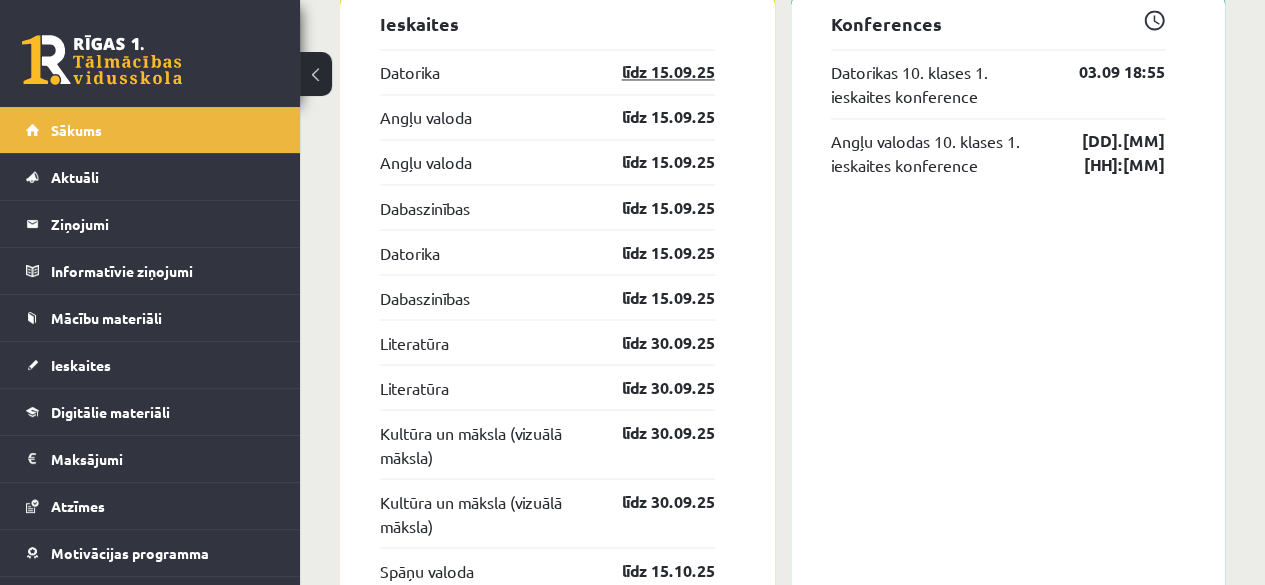 click on "līdz
15.09.25" at bounding box center (657, 72) 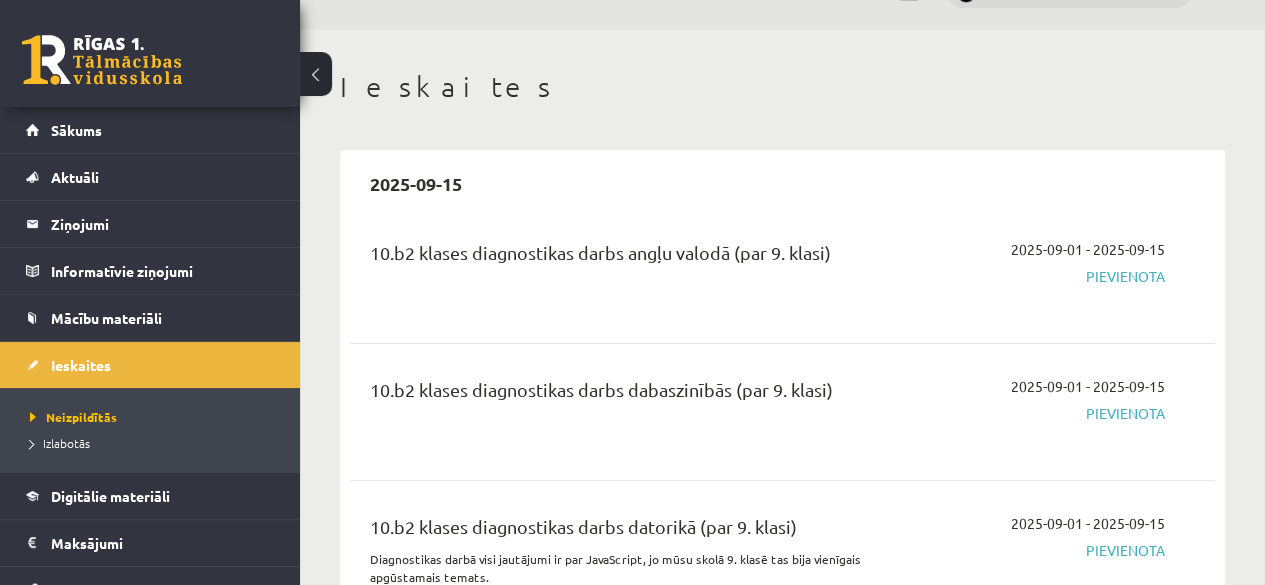 scroll, scrollTop: 54, scrollLeft: 0, axis: vertical 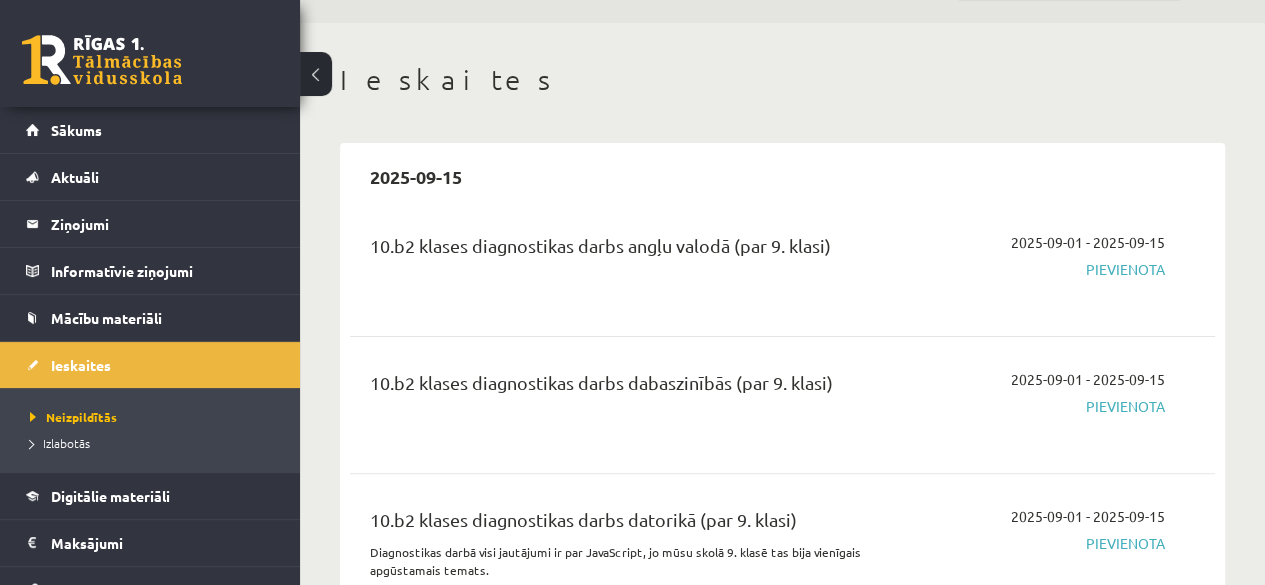 click on "Ieskaites
[DATE]
10.b2 klases diagnostikas darbs angļu valodā (par 9. klasi)
[DATE] - [DATE]
Pievienota
10.b2 klases klases diagnostikas darbs dabaszinībās (par 9. klasi)
[DATE] - [DATE]
Pievienota
10.b2 klases diagnostikas darbs datorikā (par 9. klasi)
Diagnostikas darbā visi jautājumi ir par JavaScript, jo mūsu skolā 9. klasē tas bija vienīgais apgūstamais temats.
[DATE] - [DATE]
Pievienota
Angļu valoda 1. ieskaite 10.b2 klase
[DATE] - [DATE]
Pievienota
Nepieciešams izpildīt šīs ieskaites:
10.b2 klases diagnostikas darbs angļu valodā (par 9. klasi)
Nepieciešams apgūt digitālo materiālu:
Angļu valoda I - 10.klase 1.ieskaites mācību materiāls
(Pieejams no  [DATE] )
Dabaszinības 1. ieskaite 10.b2 klase" at bounding box center [782, 9608] 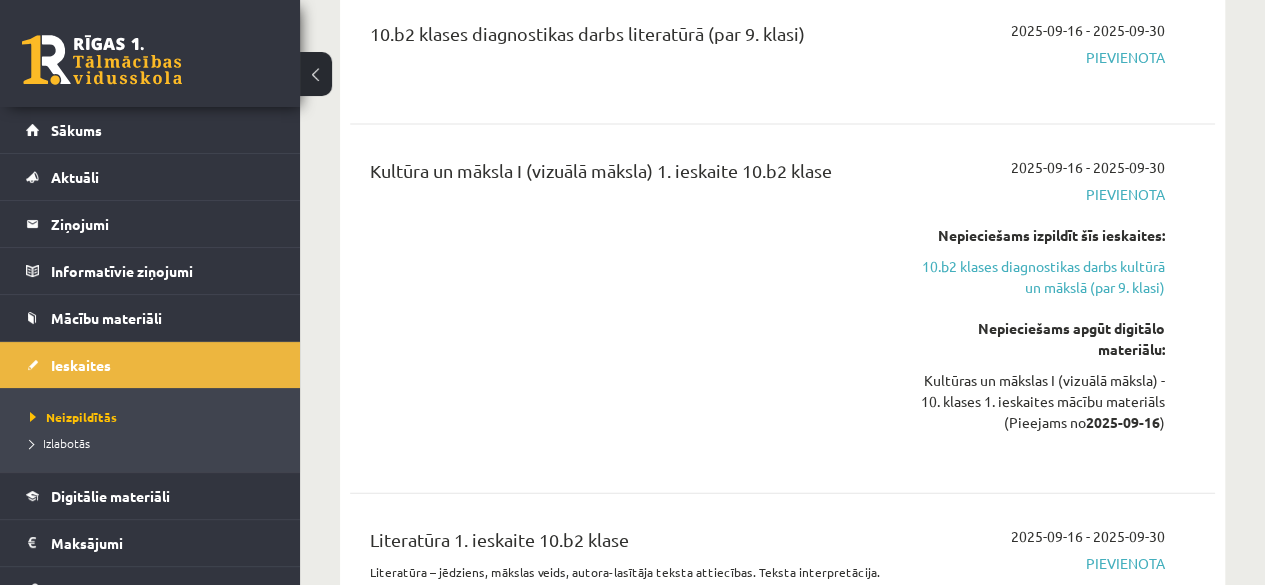scroll, scrollTop: 2207, scrollLeft: 0, axis: vertical 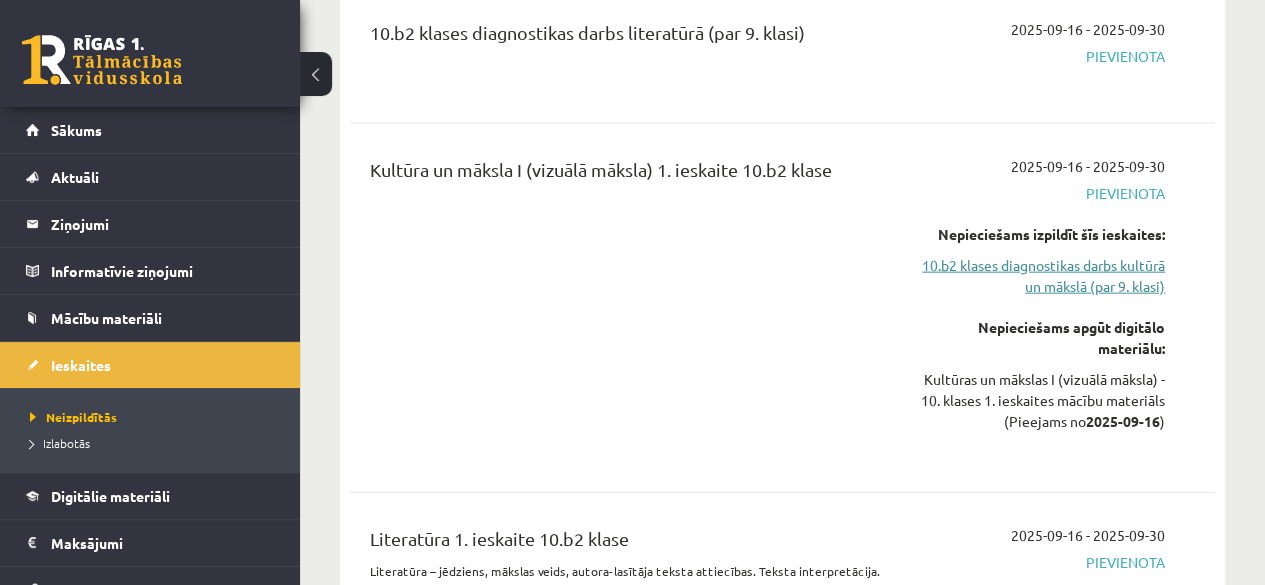 click on "10.b2 klases diagnostikas darbs kultūrā un mākslā (par 9. klasi)" at bounding box center [1042, 276] 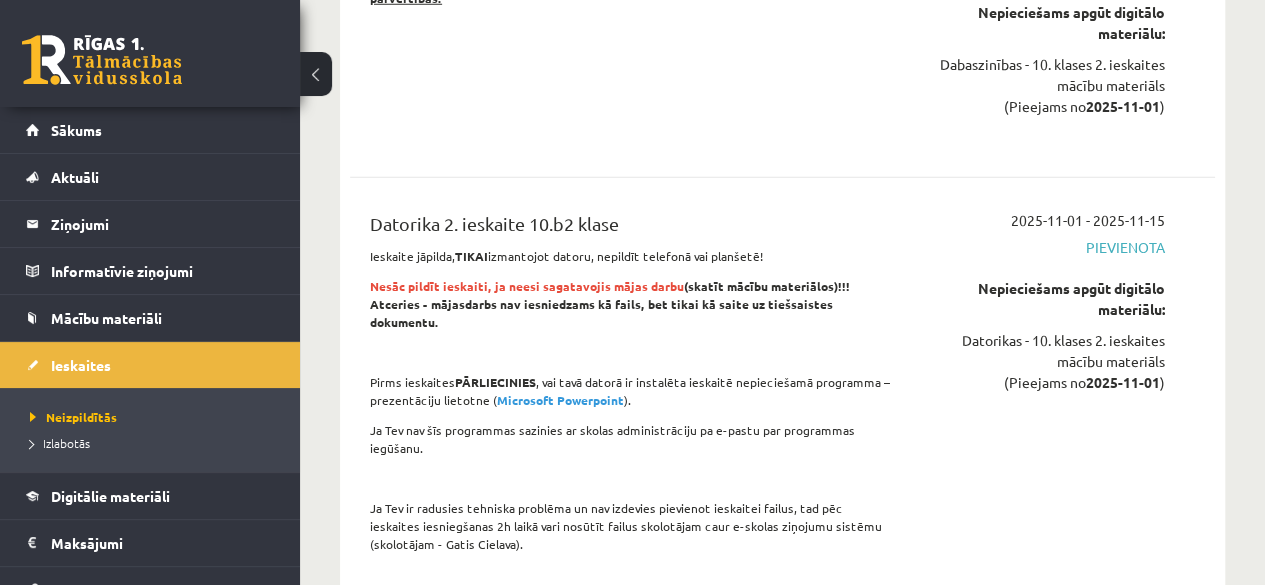 scroll, scrollTop: 6646, scrollLeft: 0, axis: vertical 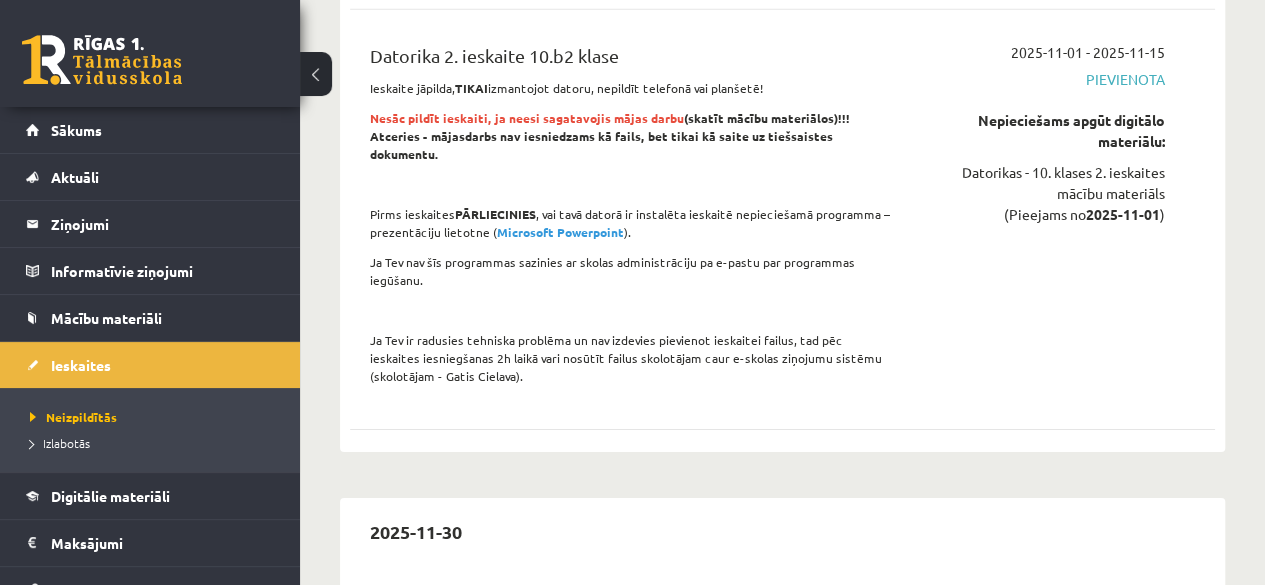drag, startPoint x: 1268, startPoint y: 217, endPoint x: 1219, endPoint y: 95, distance: 131.47243 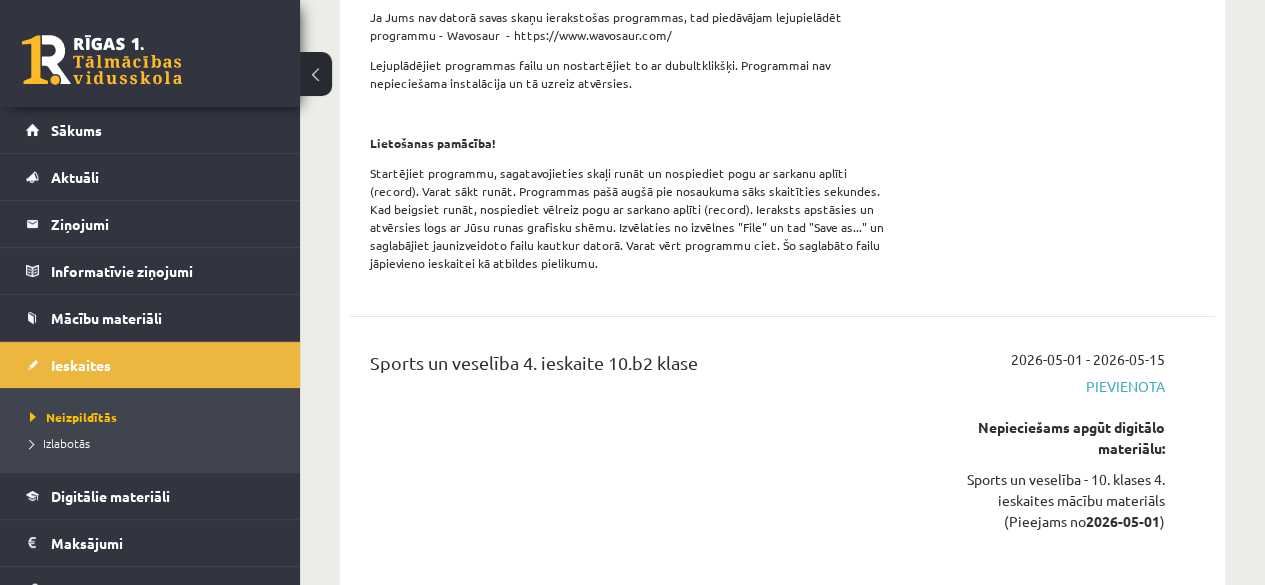 scroll, scrollTop: 18608, scrollLeft: 0, axis: vertical 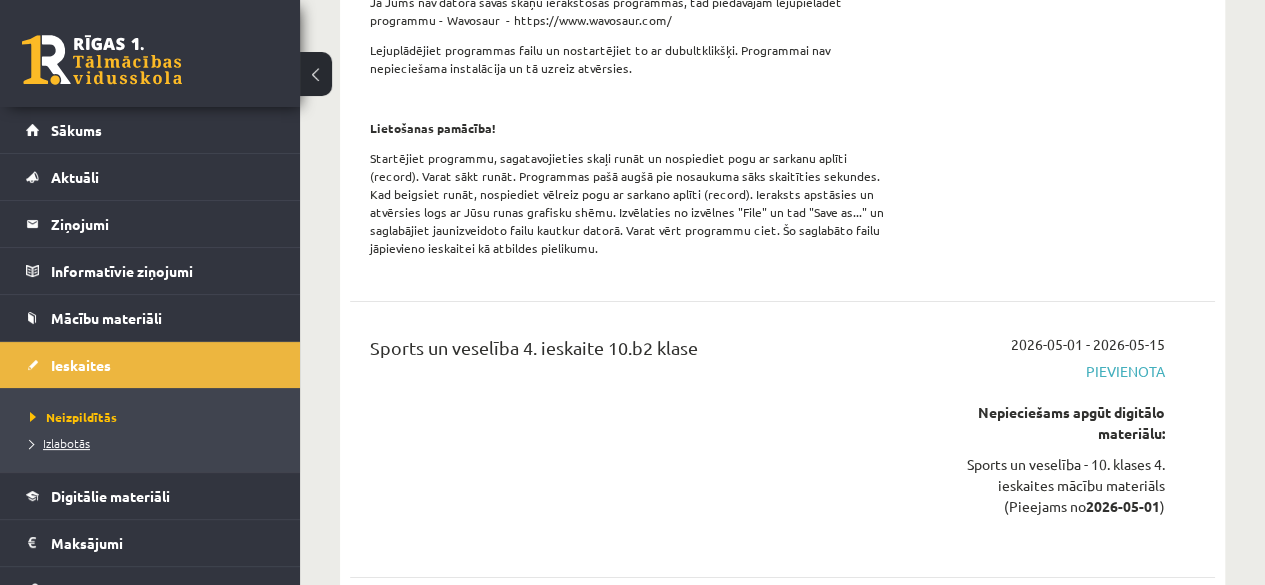 click on "Izlabotās" at bounding box center (60, 443) 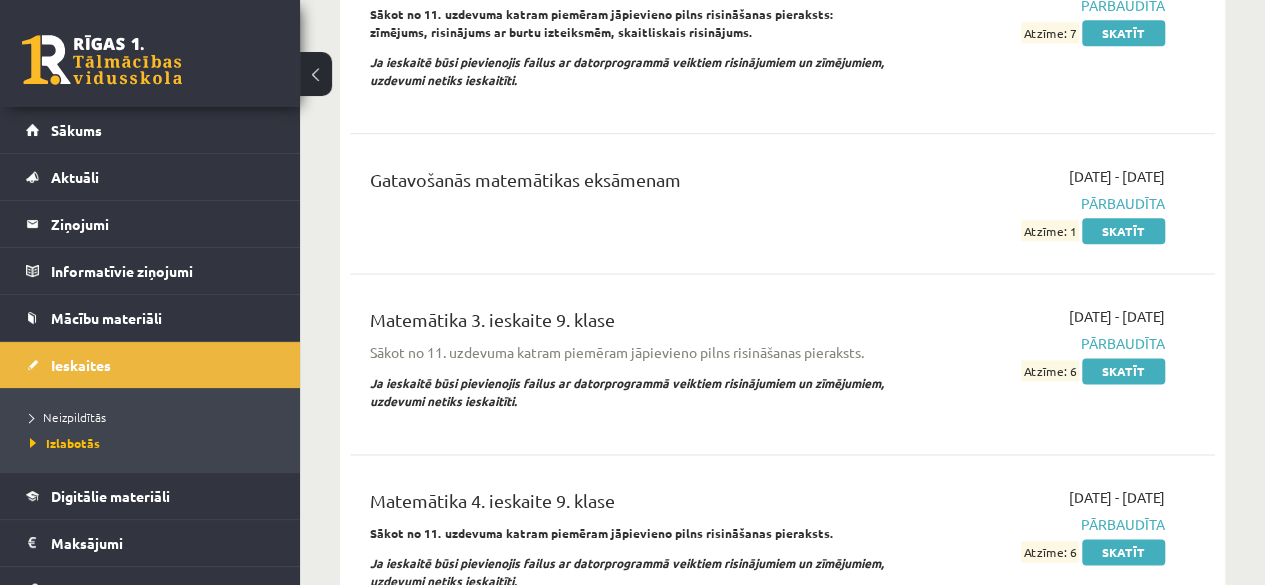scroll, scrollTop: 4969, scrollLeft: 0, axis: vertical 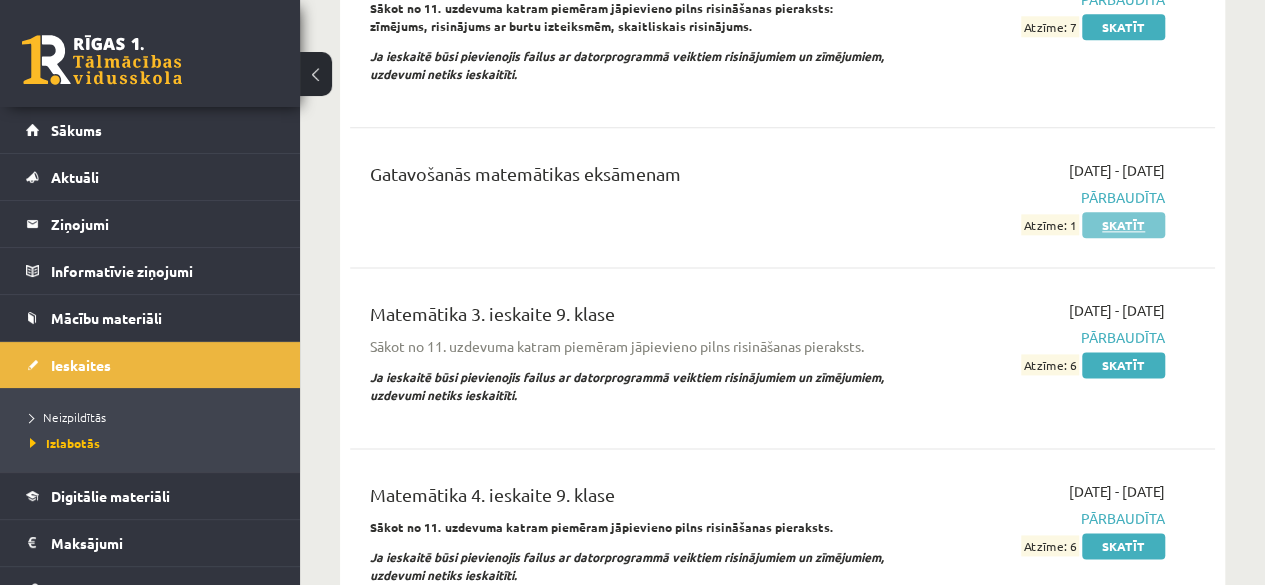 click on "Skatīt" at bounding box center (1123, 225) 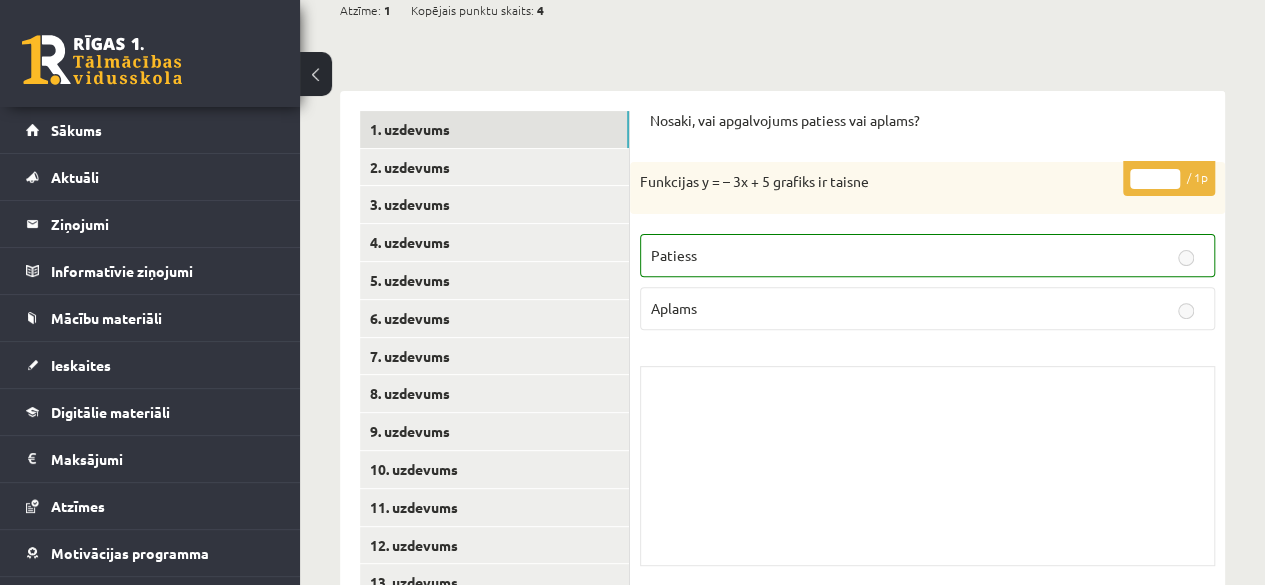 scroll, scrollTop: 0, scrollLeft: 0, axis: both 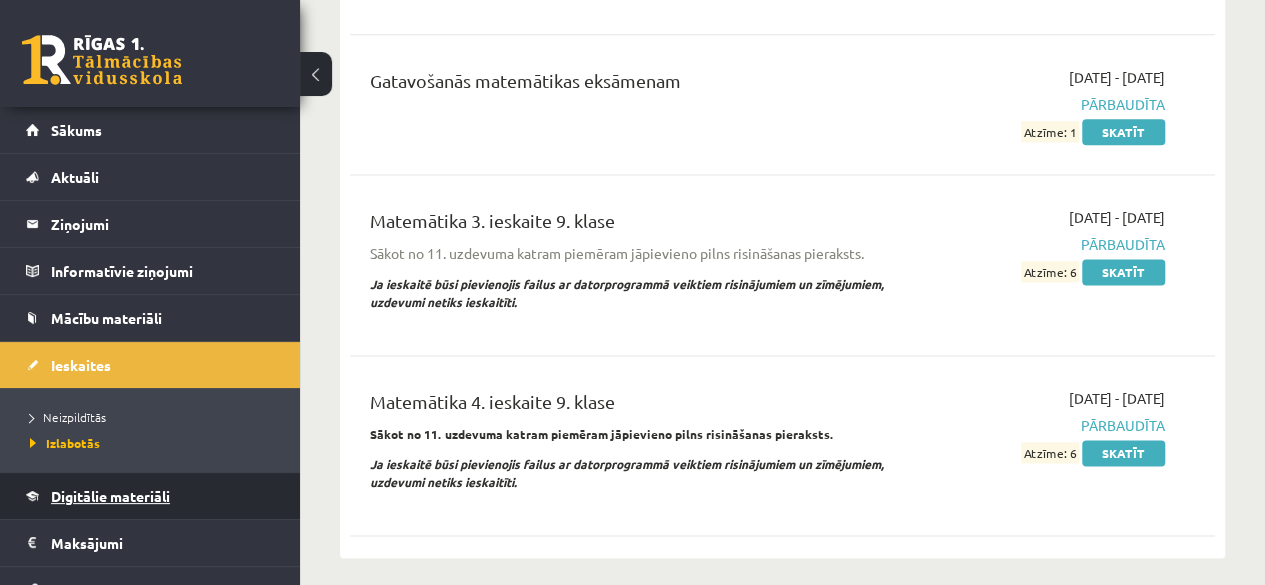 click on "Digitālie materiāli" at bounding box center (110, 496) 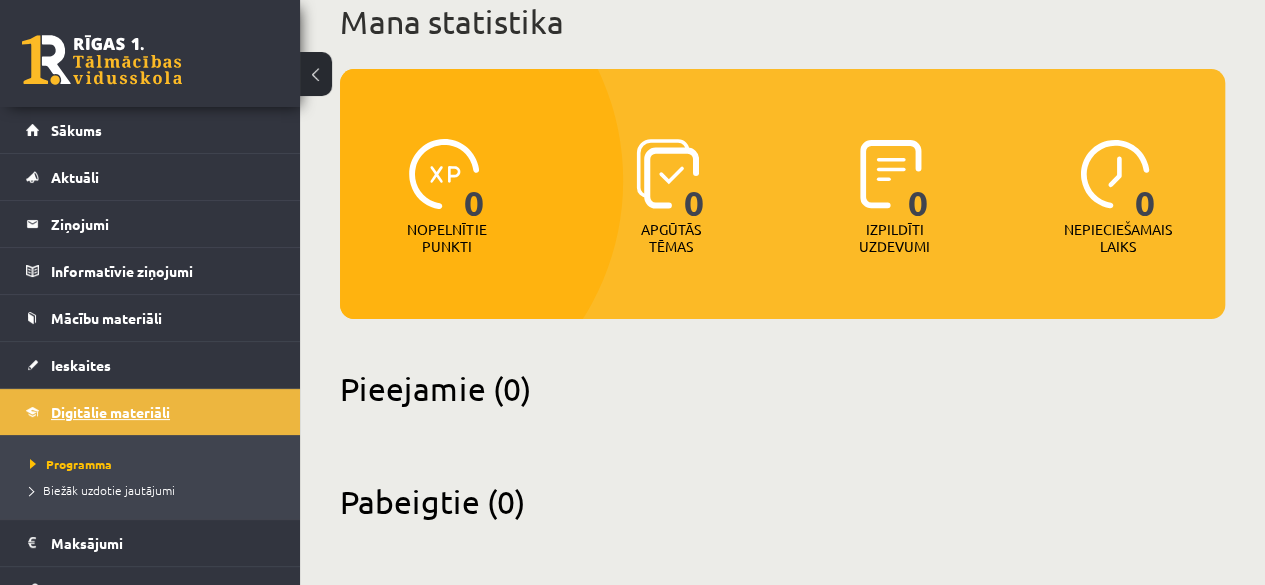 scroll, scrollTop: 138, scrollLeft: 0, axis: vertical 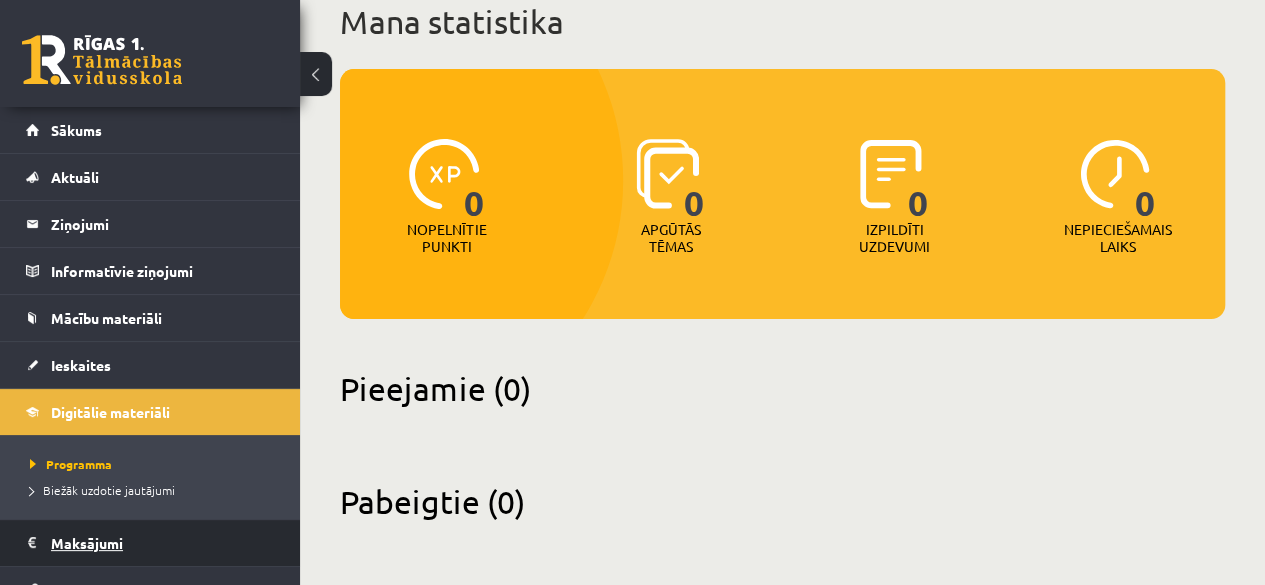 click on "Maksājumi
0" at bounding box center [163, 543] 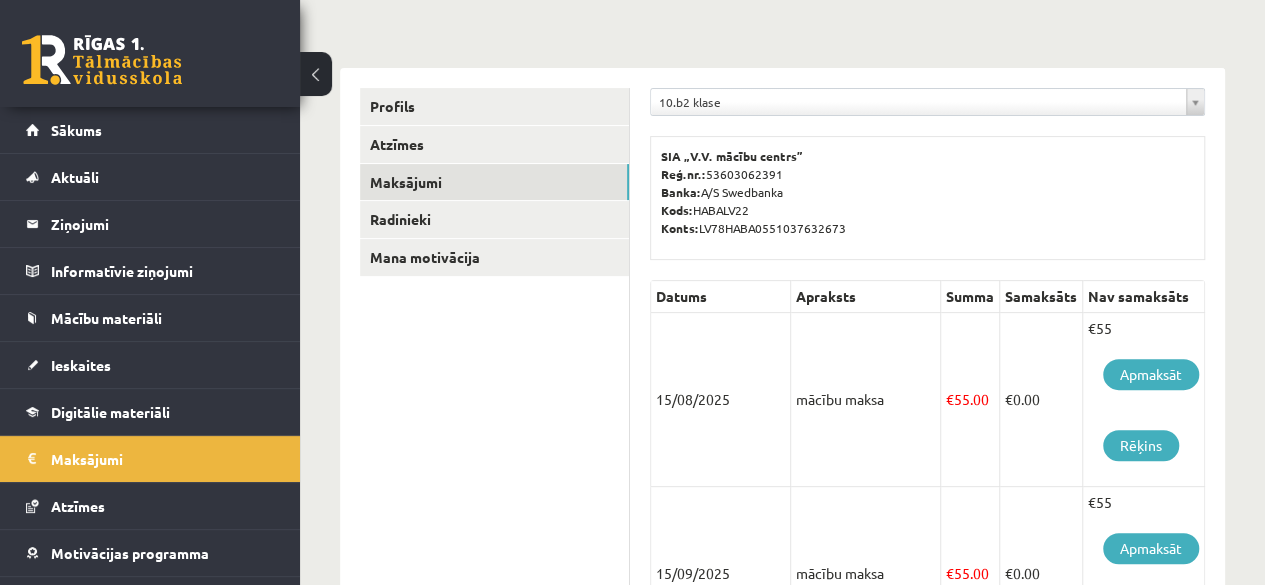 scroll, scrollTop: 194, scrollLeft: 0, axis: vertical 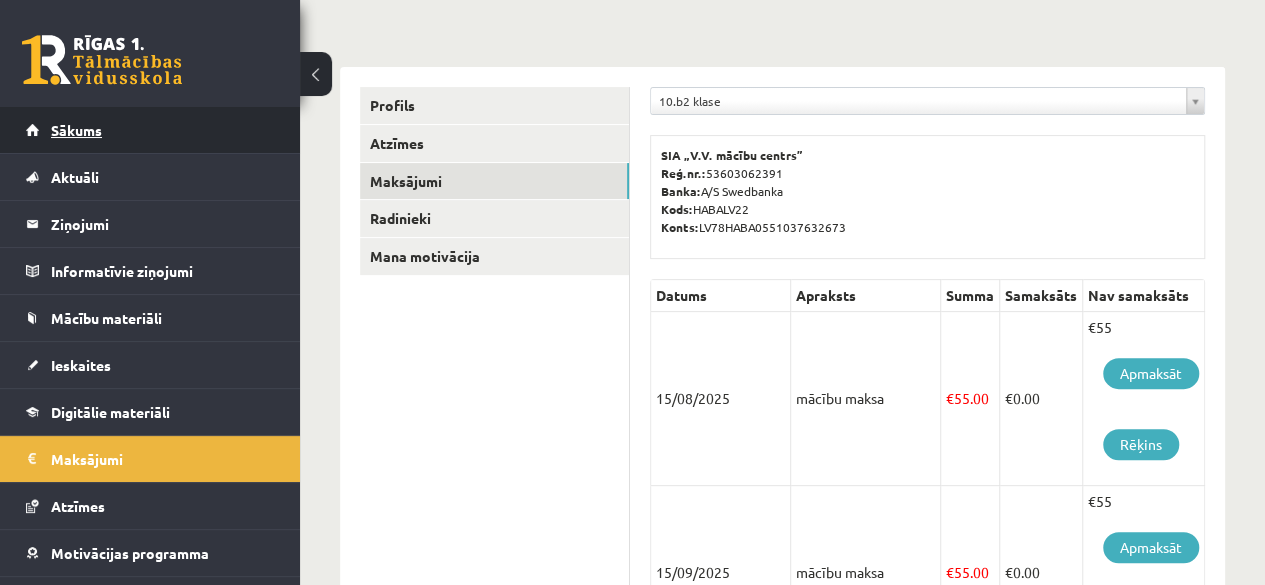 click on "Sākums" at bounding box center [150, 130] 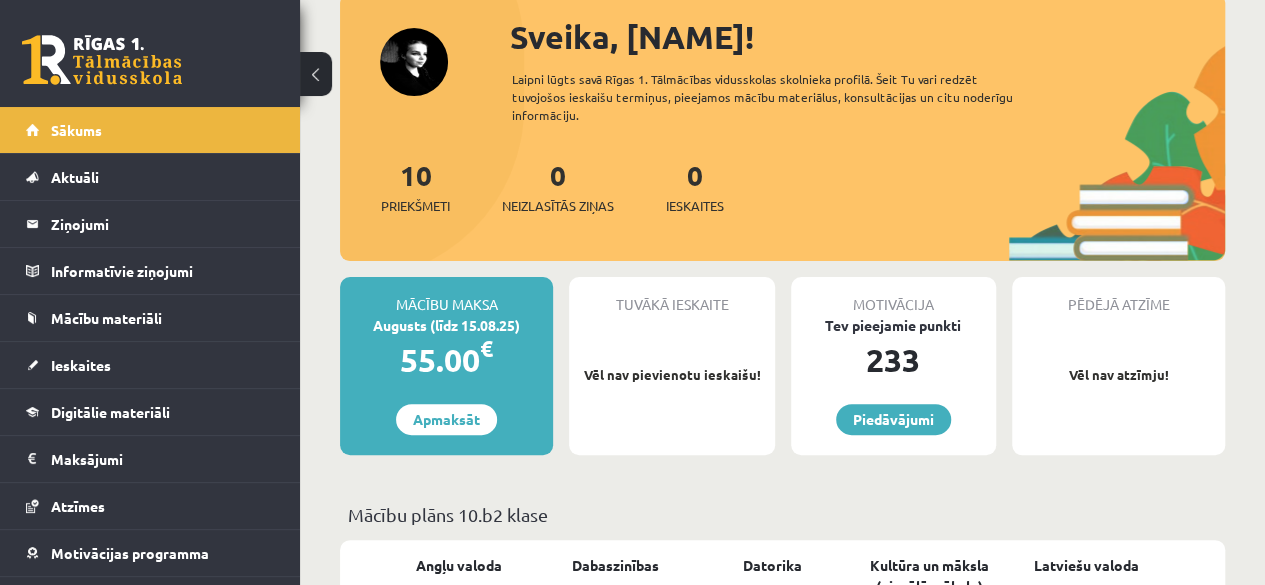 scroll, scrollTop: 126, scrollLeft: 0, axis: vertical 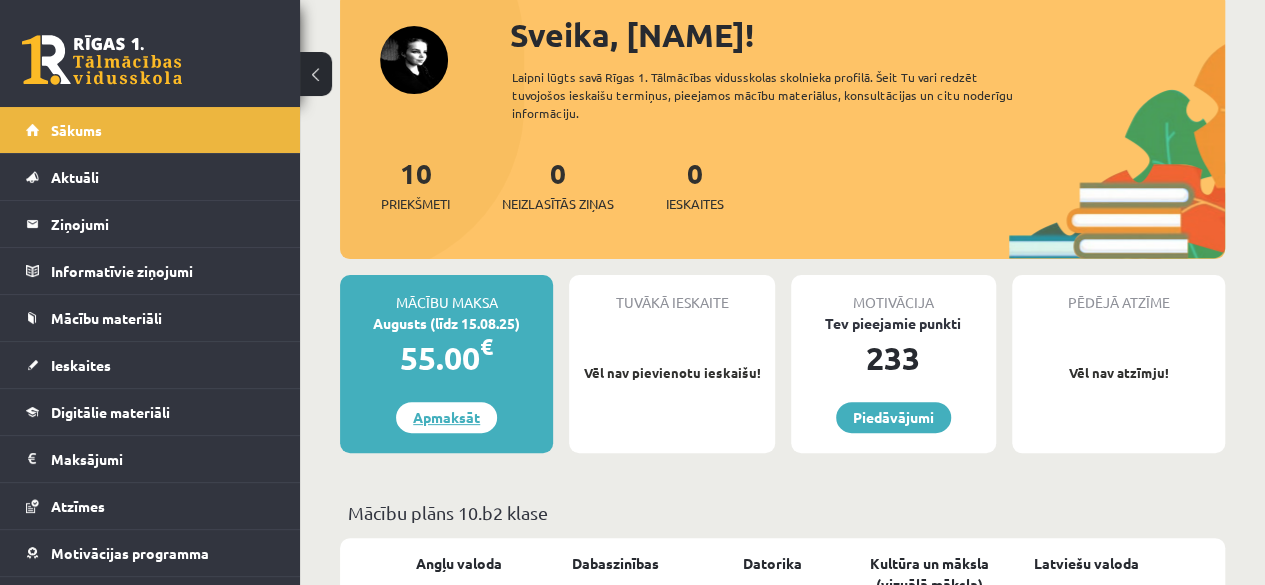 click on "Apmaksāt" at bounding box center (446, 417) 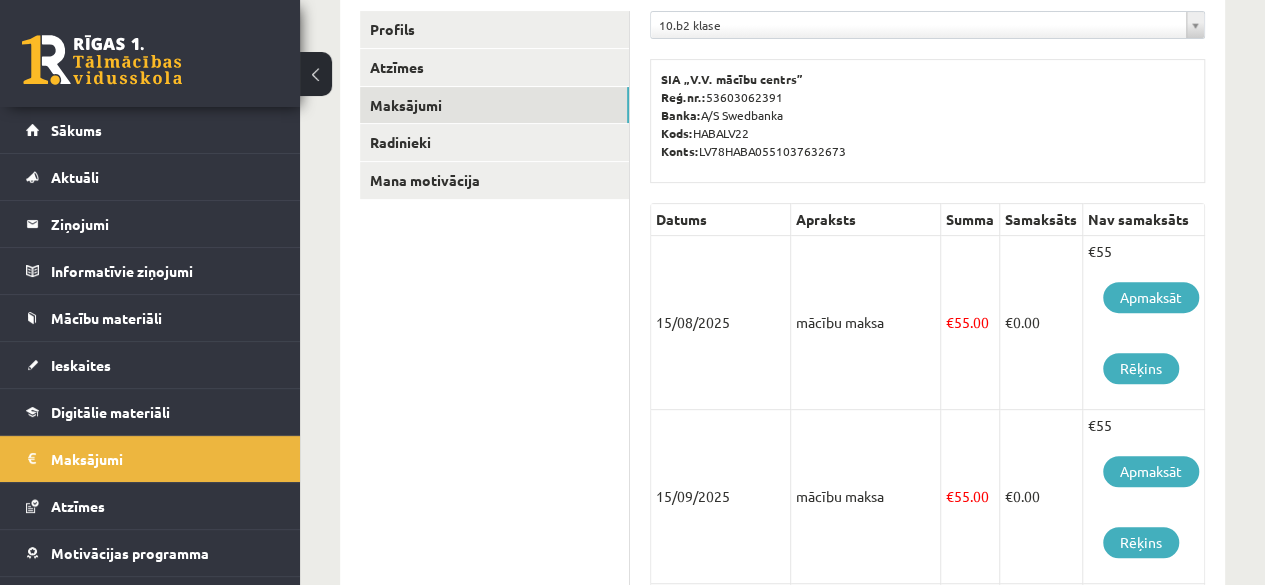 scroll, scrollTop: 271, scrollLeft: 0, axis: vertical 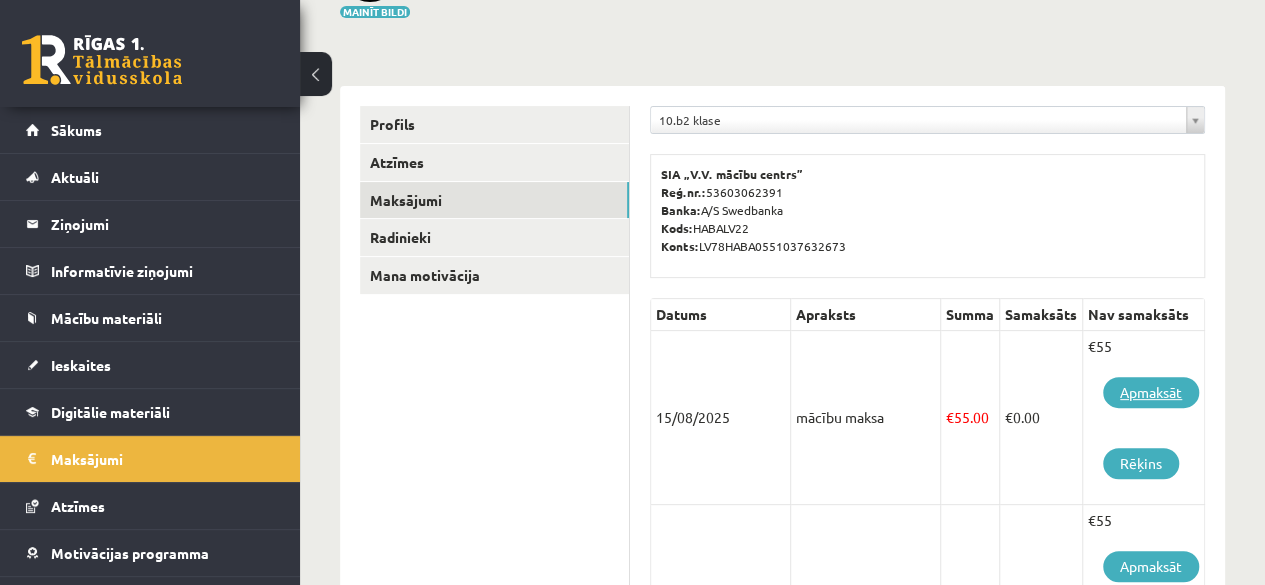 click on "Apmaksāt" at bounding box center [1151, 392] 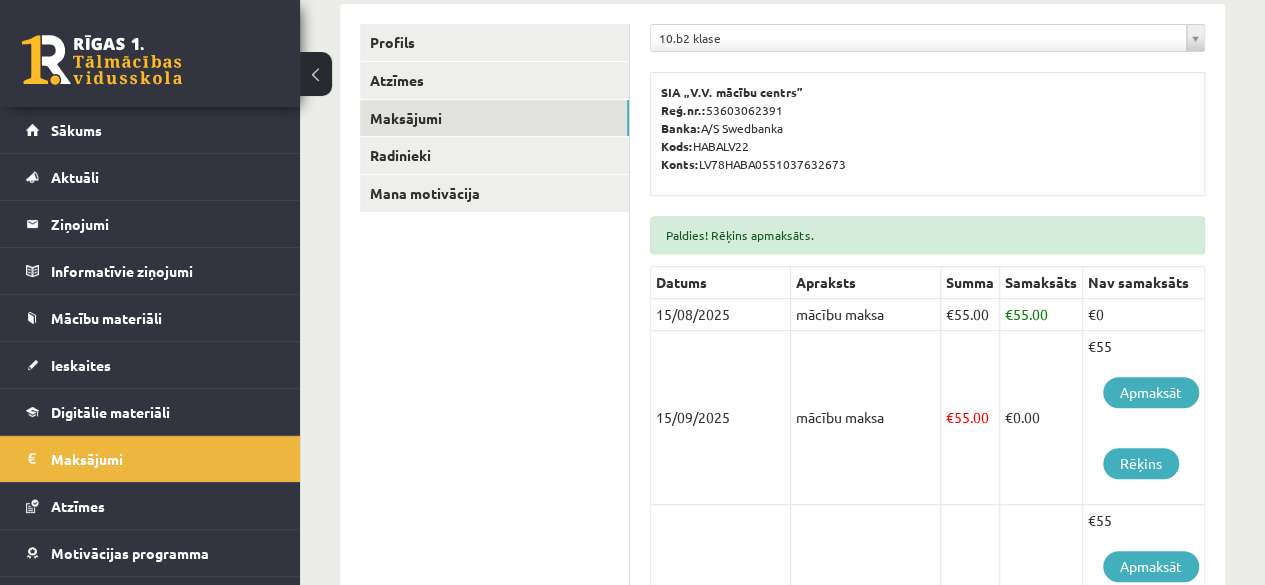 scroll, scrollTop: 285, scrollLeft: 0, axis: vertical 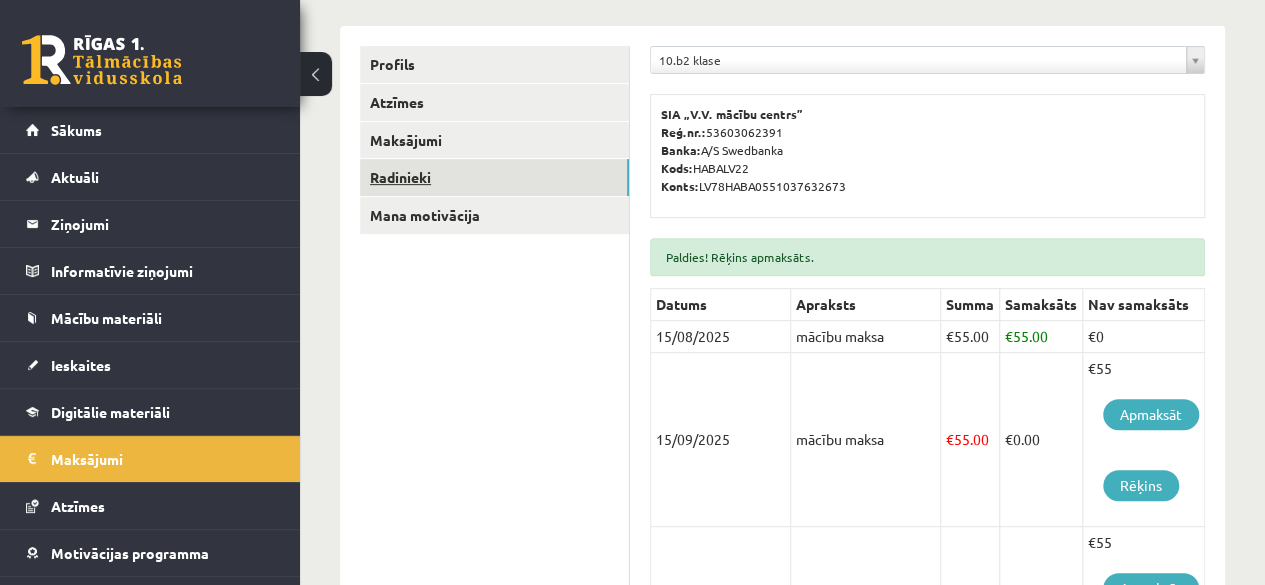 click on "Radinieki" at bounding box center [494, 177] 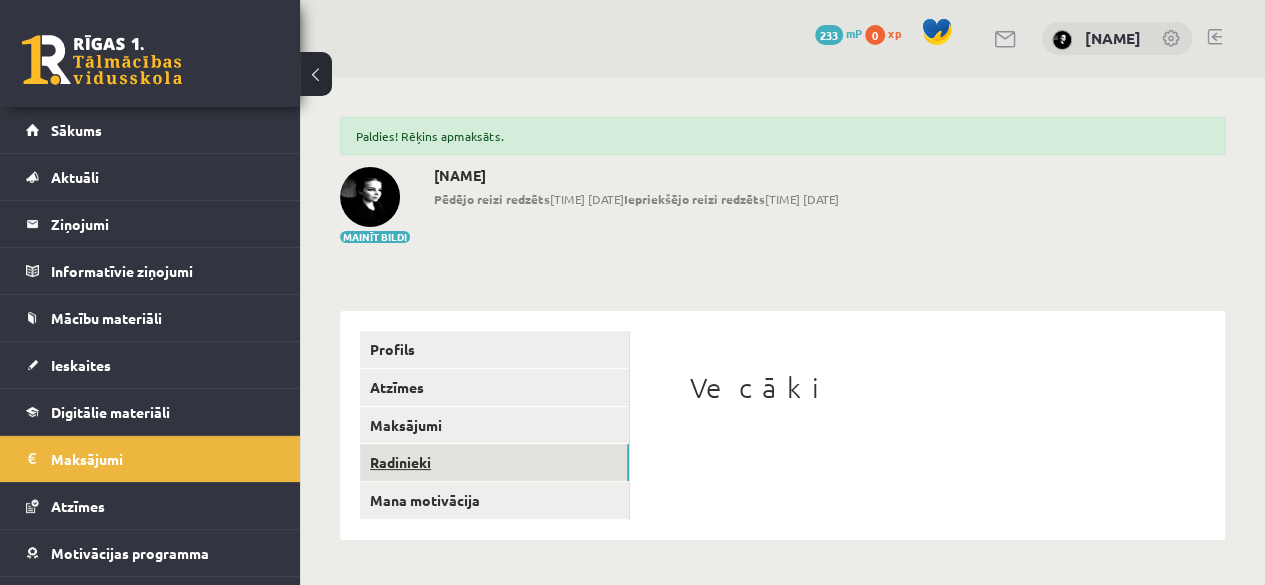 scroll, scrollTop: 0, scrollLeft: 0, axis: both 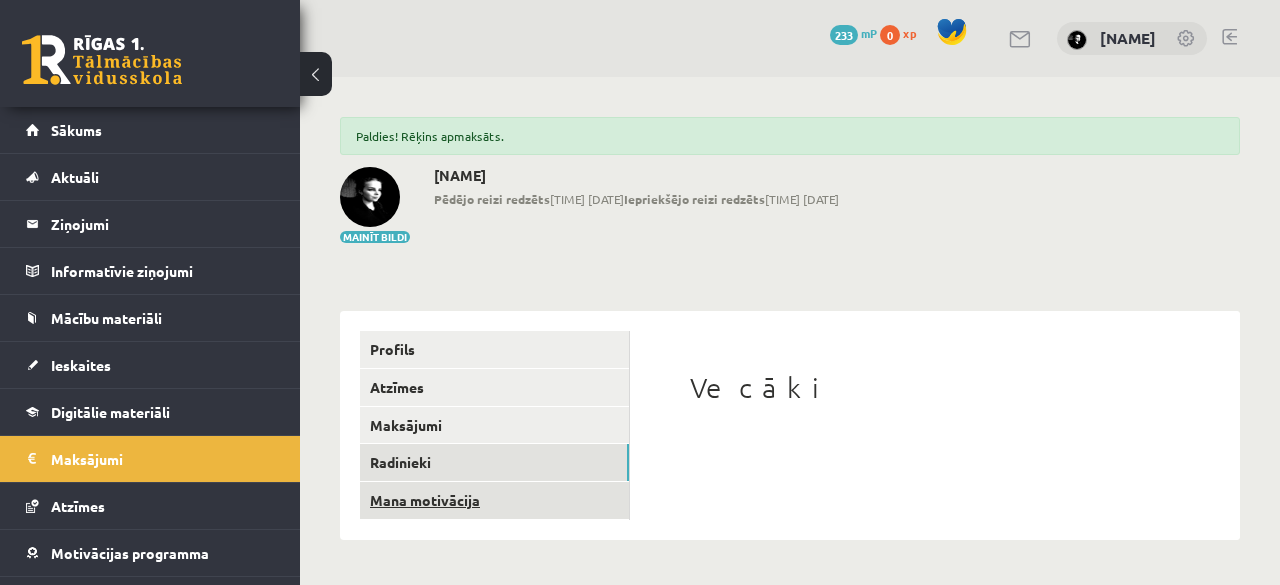 click on "Mana motivācija" at bounding box center [494, 500] 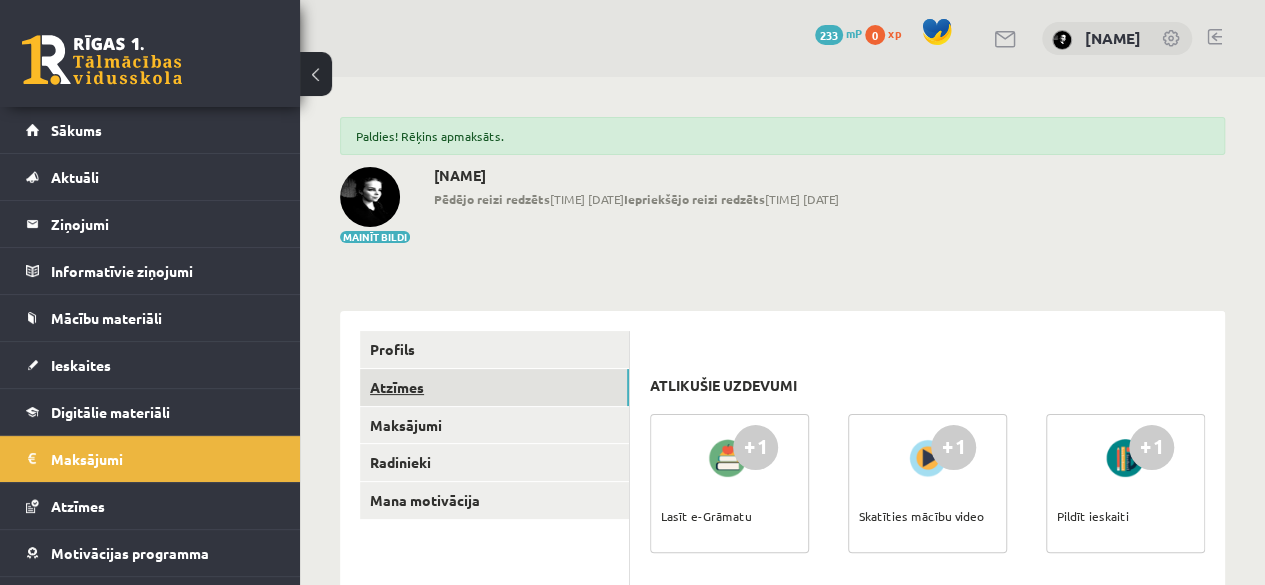 click on "Atzīmes" at bounding box center [494, 387] 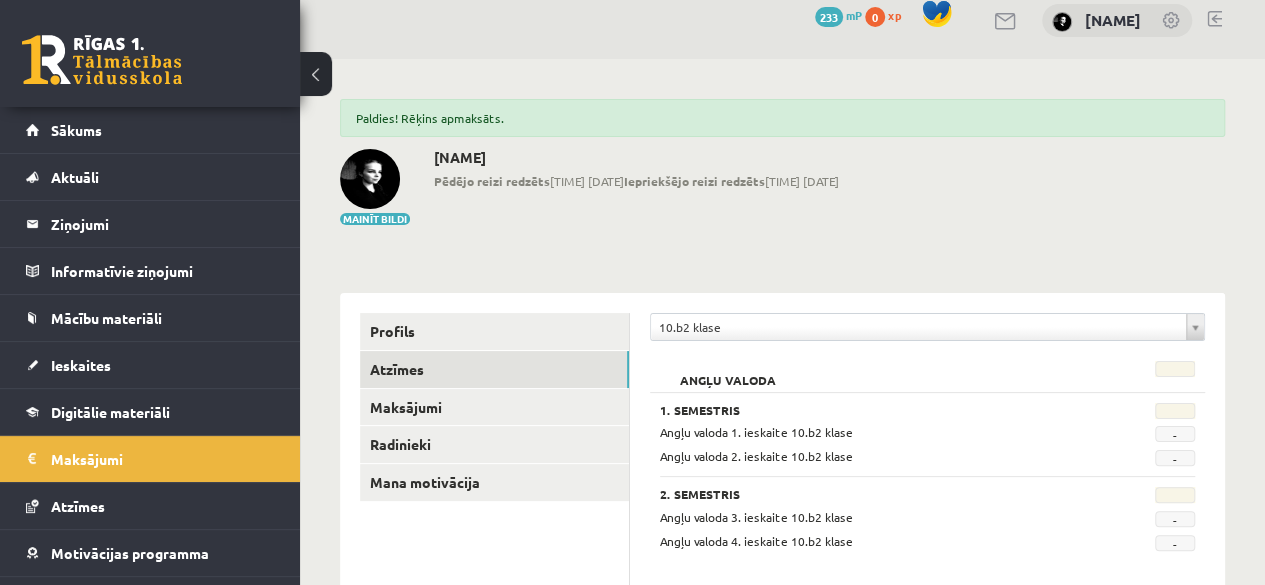 scroll, scrollTop: 17, scrollLeft: 0, axis: vertical 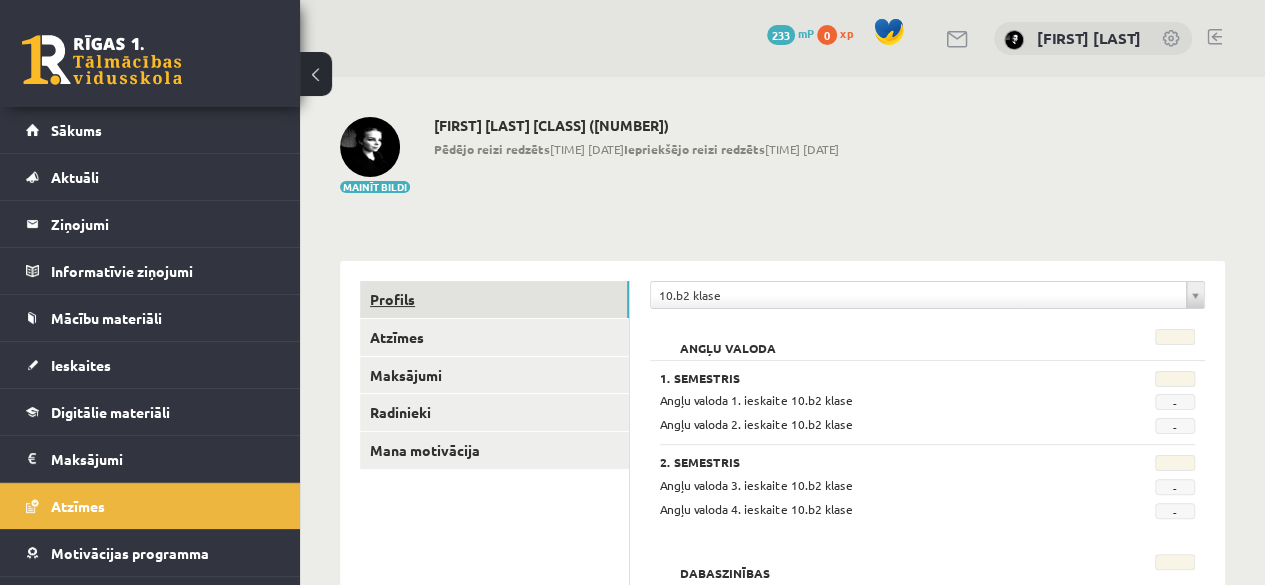 click on "Profils" at bounding box center [494, 299] 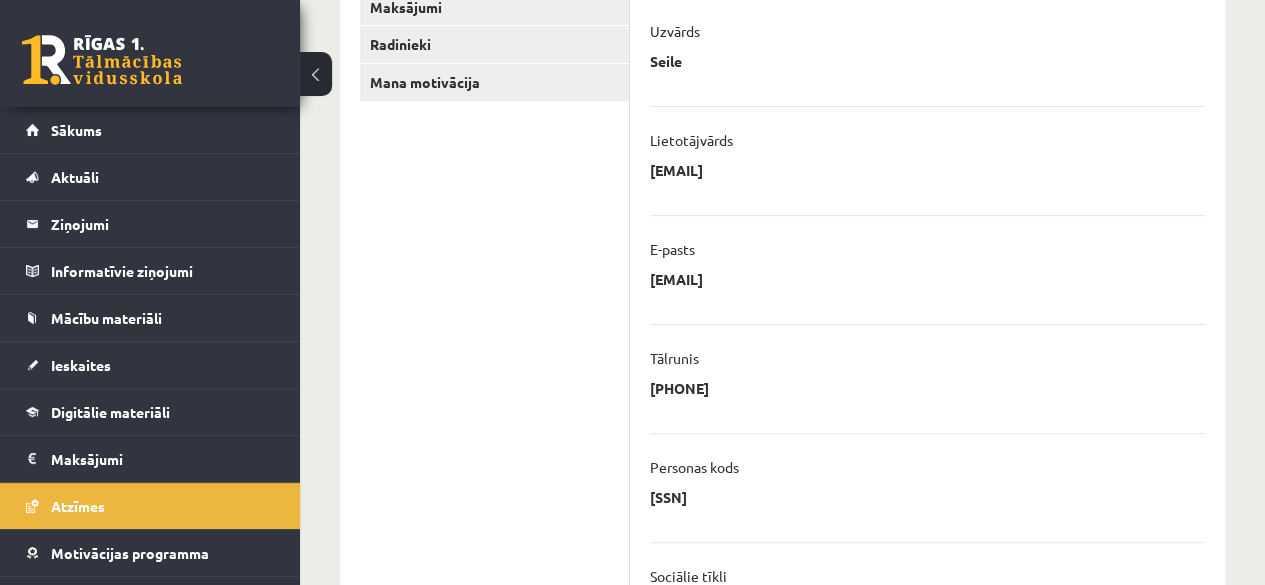 scroll, scrollTop: 366, scrollLeft: 0, axis: vertical 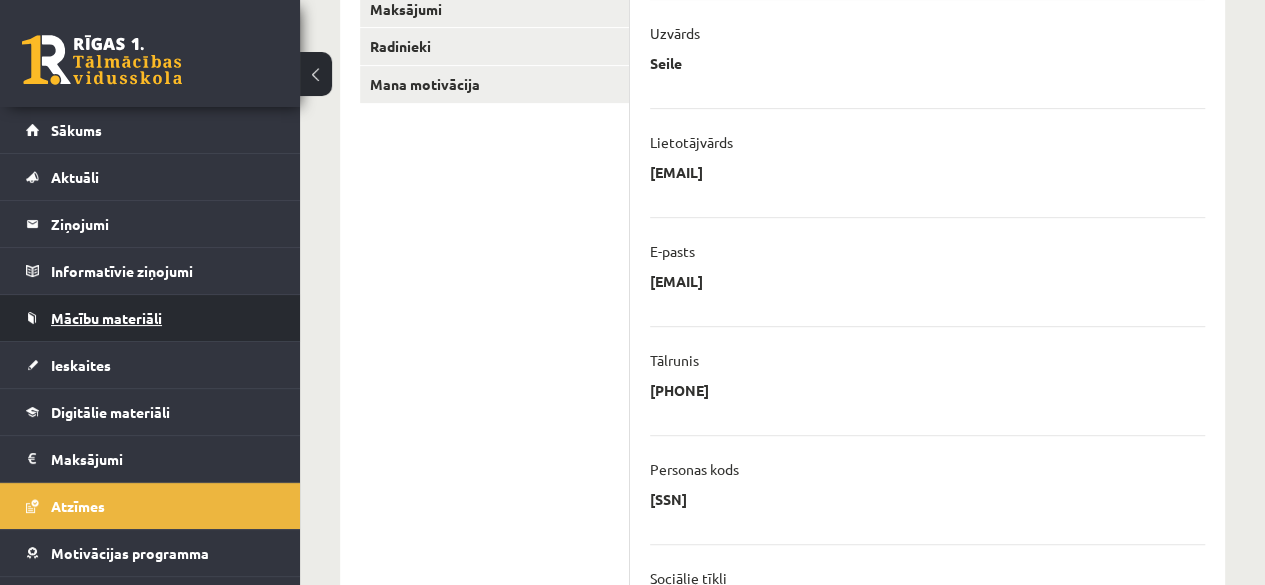 click on "Mācību materiāli" at bounding box center (150, 318) 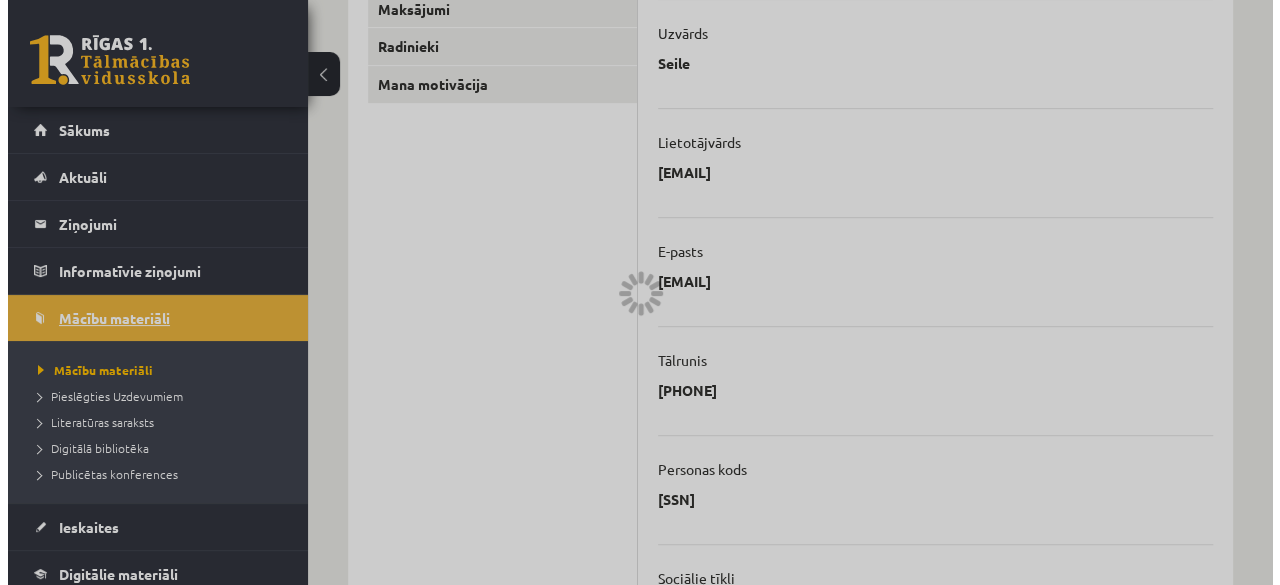 scroll, scrollTop: 0, scrollLeft: 0, axis: both 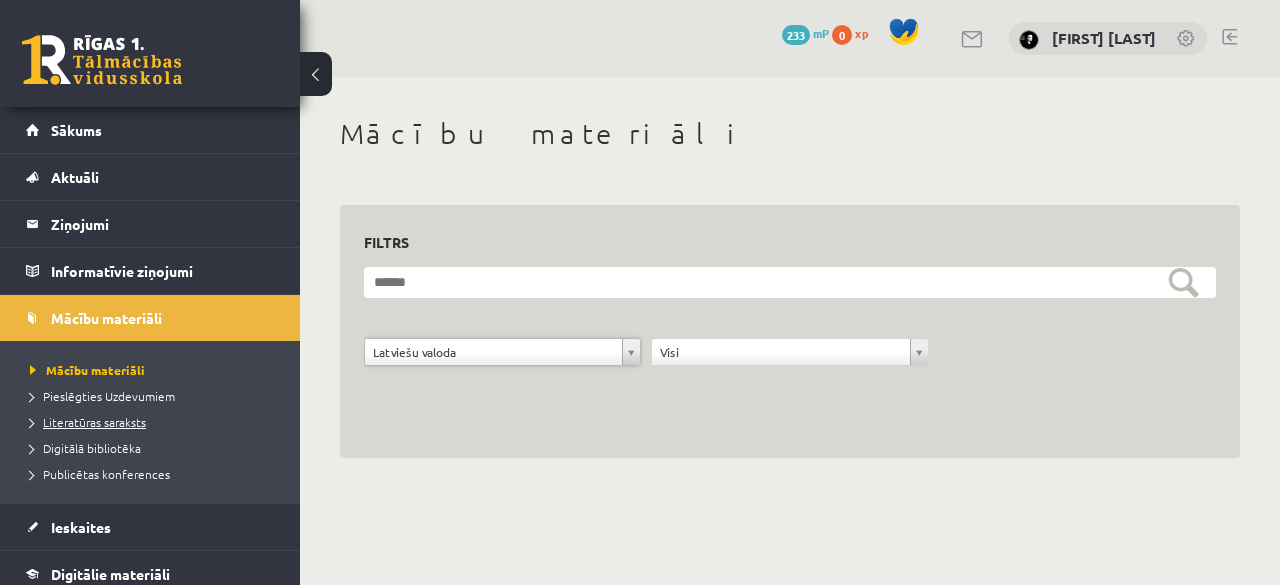 click on "Literatūras saraksts" at bounding box center (88, 422) 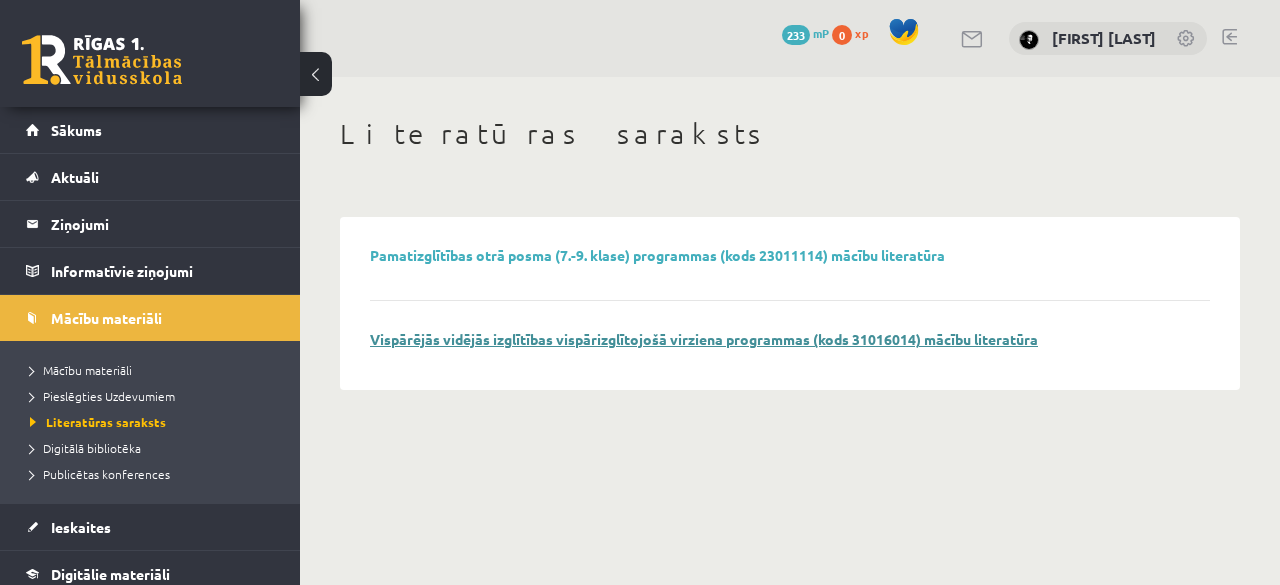 click on "Vispārējās vidējās izglītības vispārizglītojošā virziena programmas (kods 31016014) mācību literatūra" at bounding box center [704, 339] 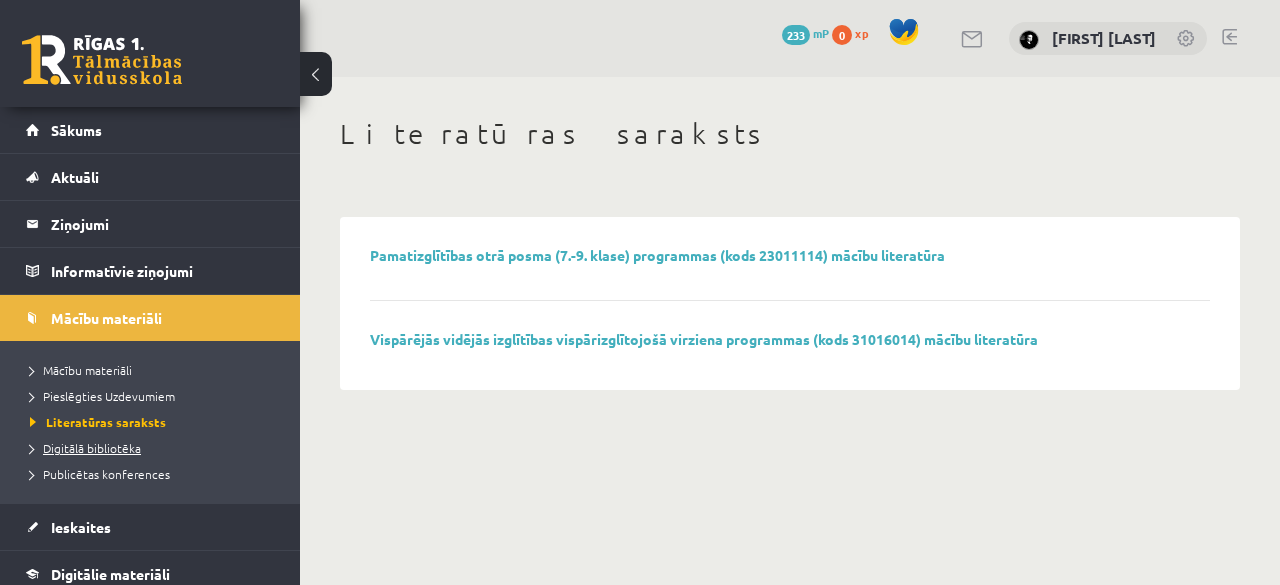 click on "Digitālā bibliotēka" at bounding box center (85, 448) 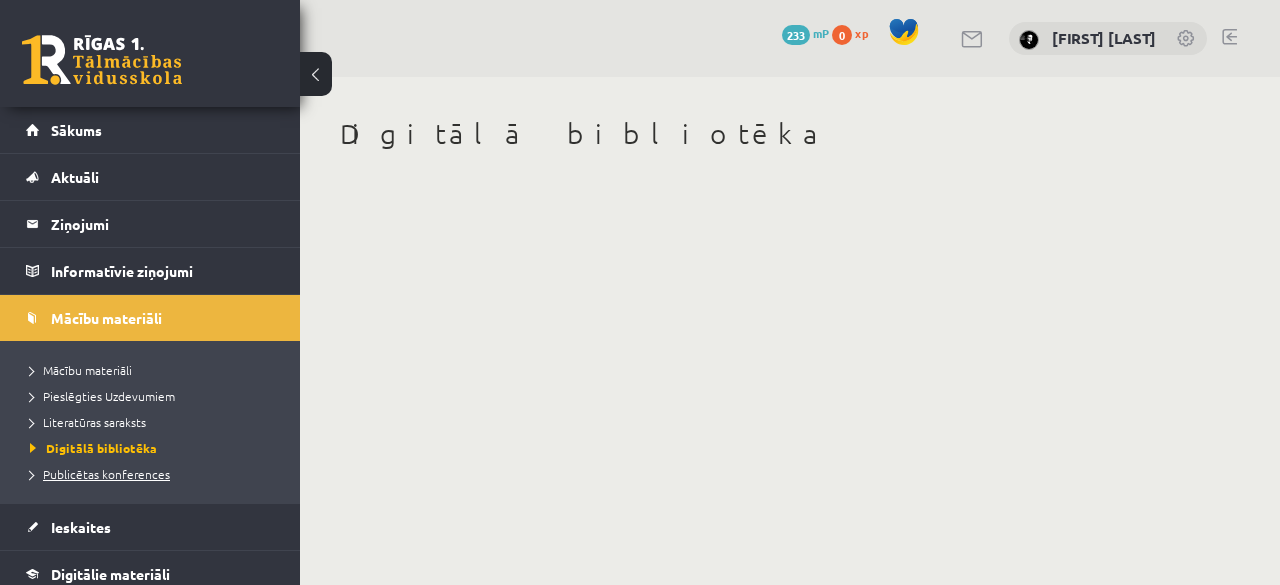 click on "Publicētas konferences" at bounding box center [100, 474] 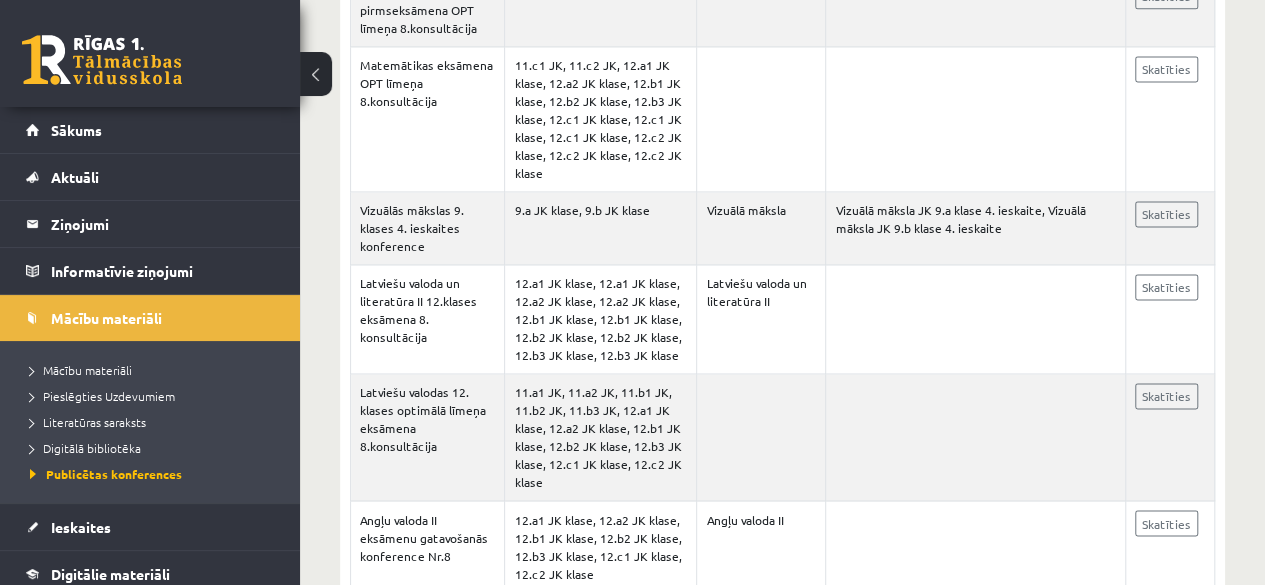 scroll, scrollTop: 1452, scrollLeft: 0, axis: vertical 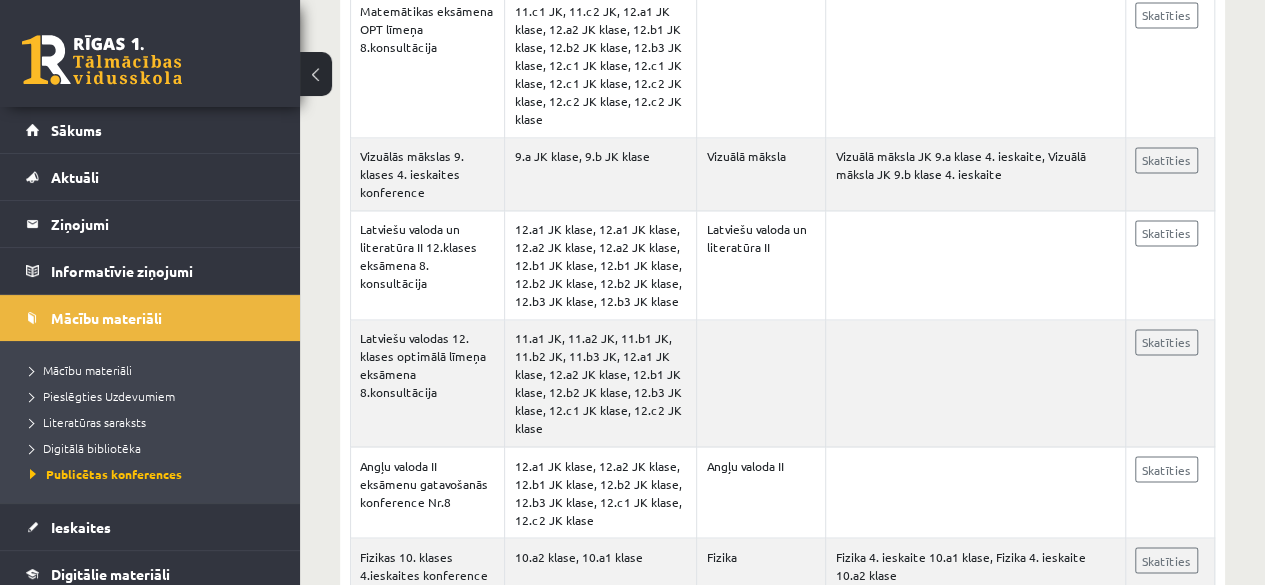 click on "Literatūras saraksts" at bounding box center (155, 422) 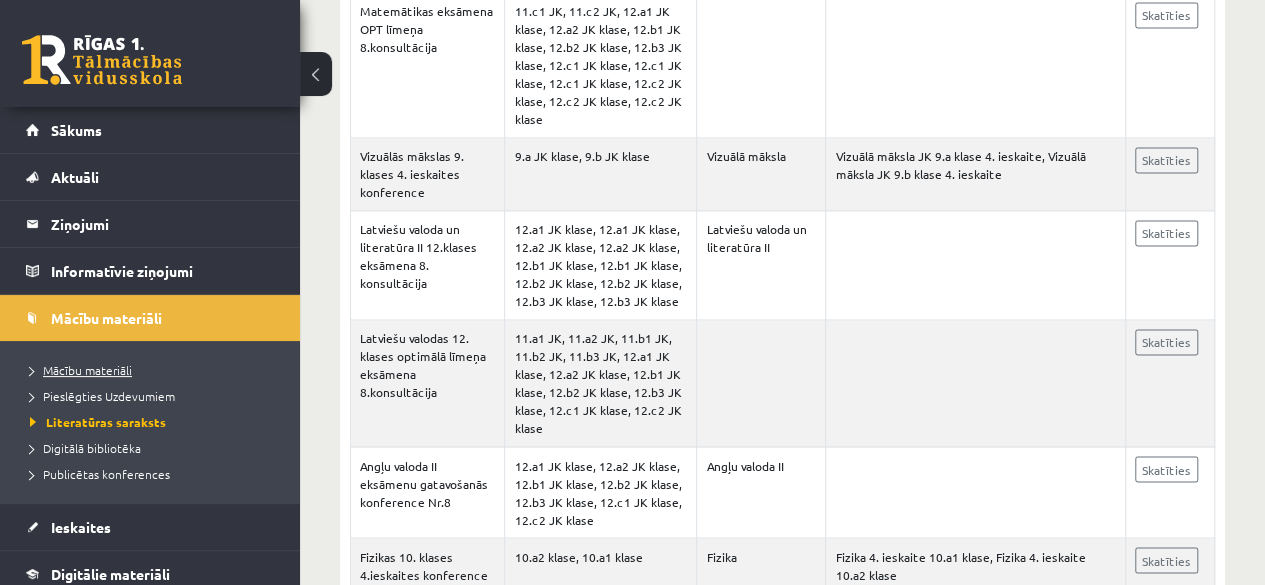 click on "Mācību materiāli" at bounding box center (81, 370) 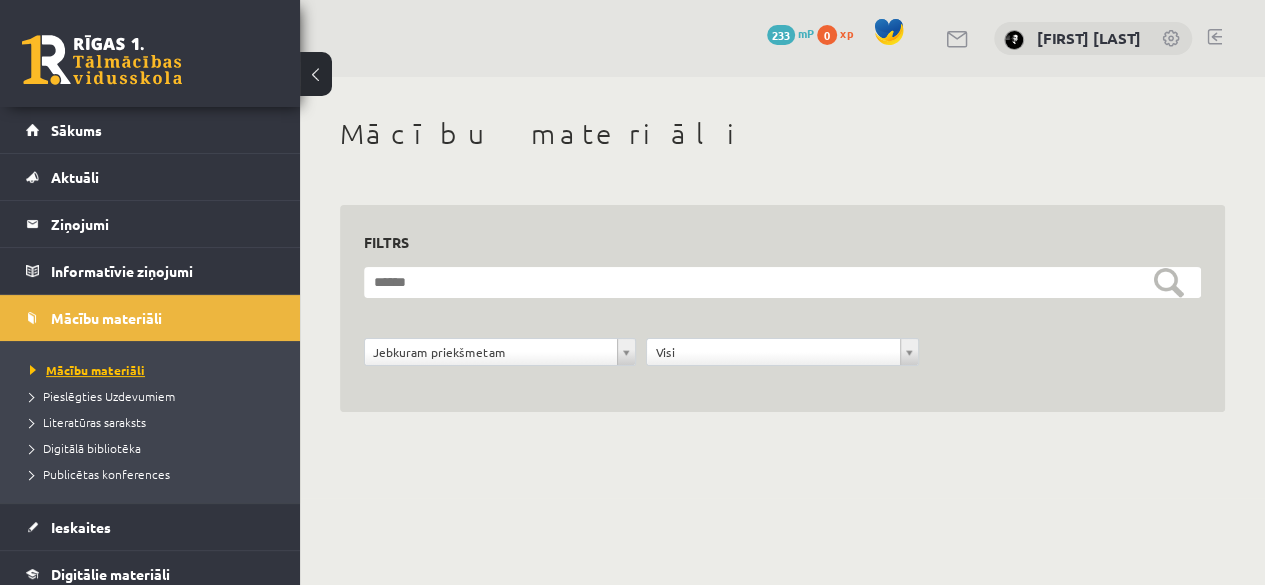 scroll, scrollTop: 0, scrollLeft: 0, axis: both 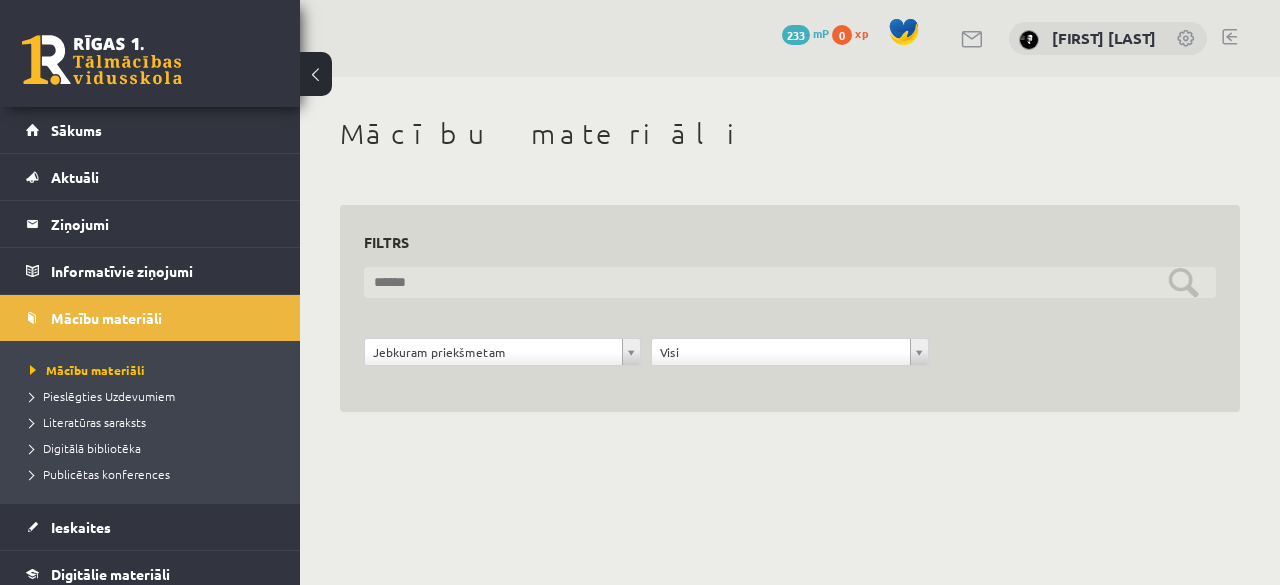 click at bounding box center (790, 282) 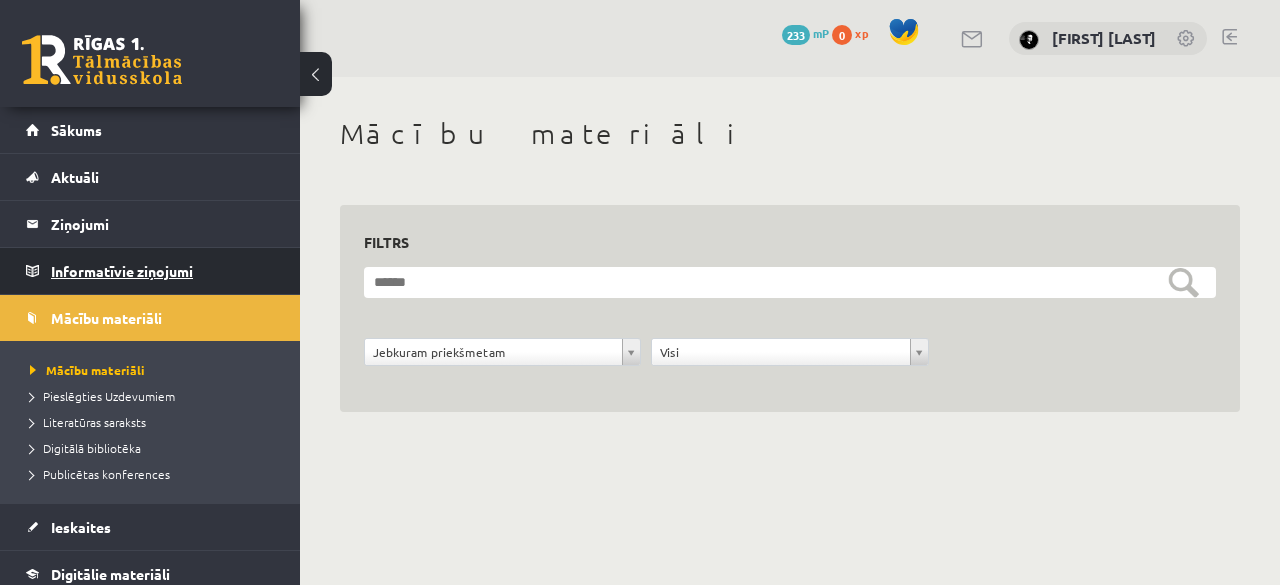 click on "Informatīvie ziņojumi
0" at bounding box center (163, 271) 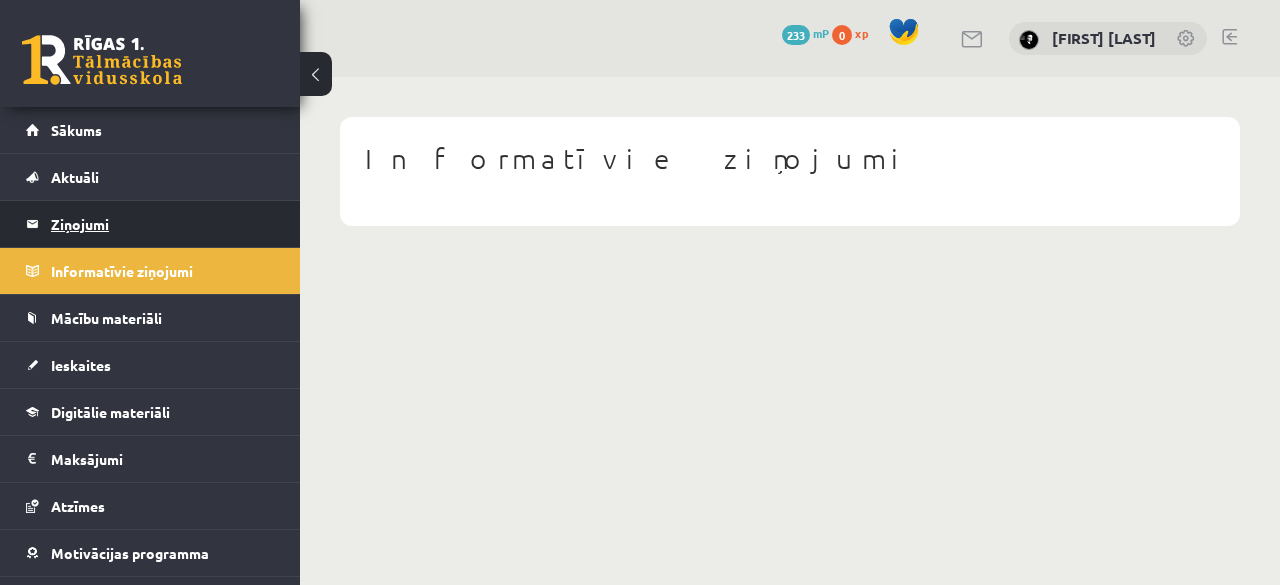 click on "Ziņojumi
0" at bounding box center [163, 224] 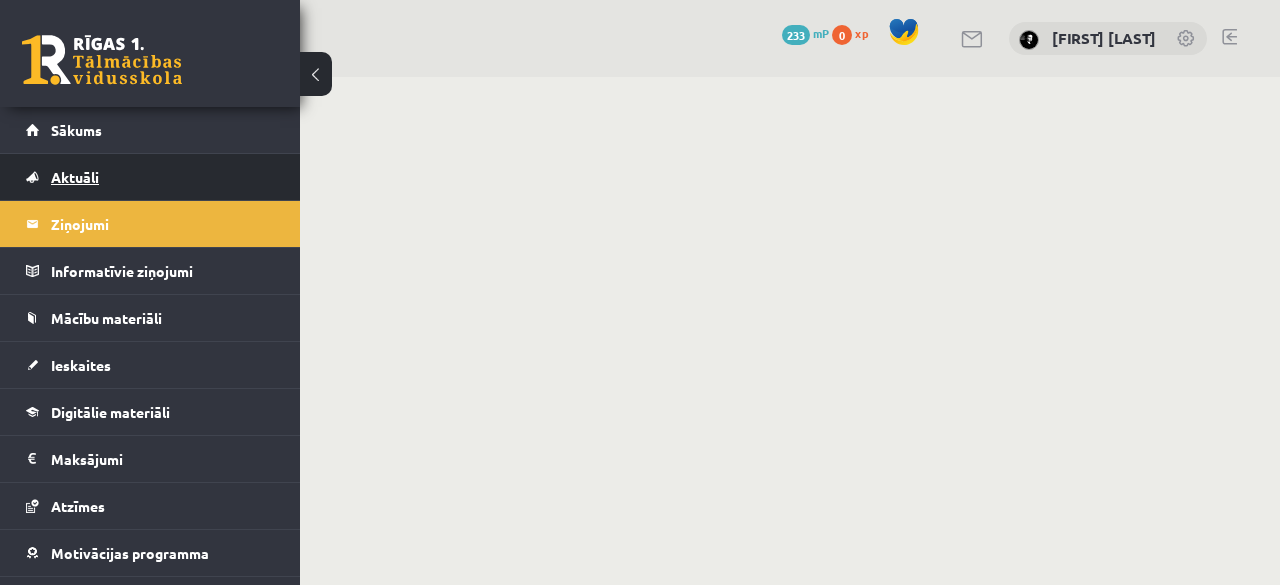 click on "Aktuāli" at bounding box center (150, 177) 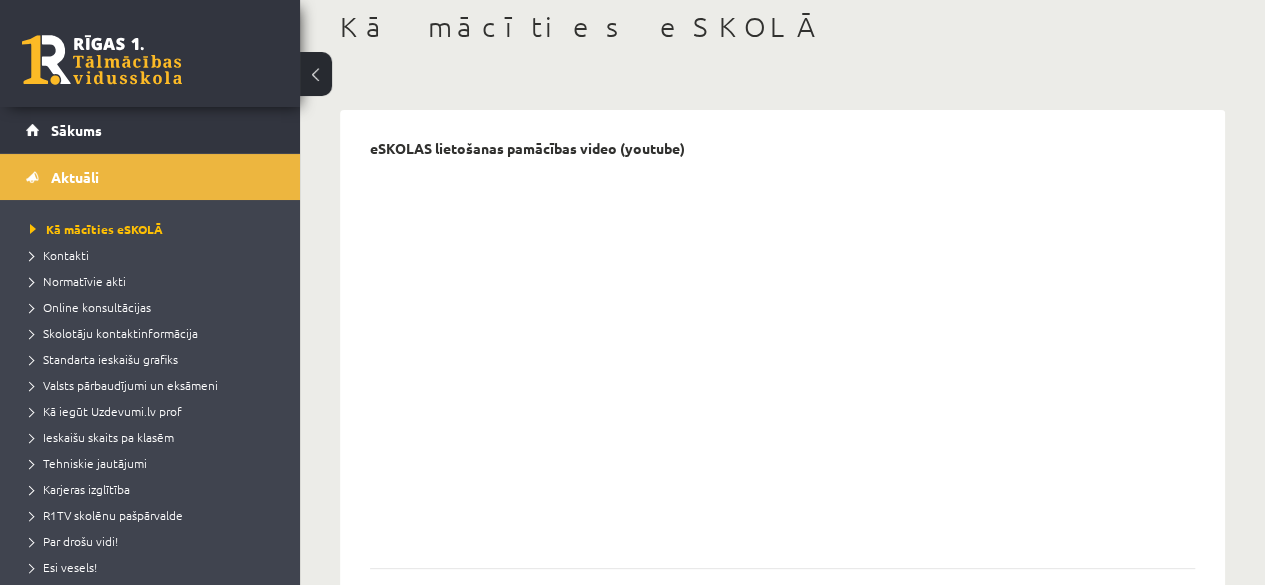 scroll, scrollTop: 108, scrollLeft: 0, axis: vertical 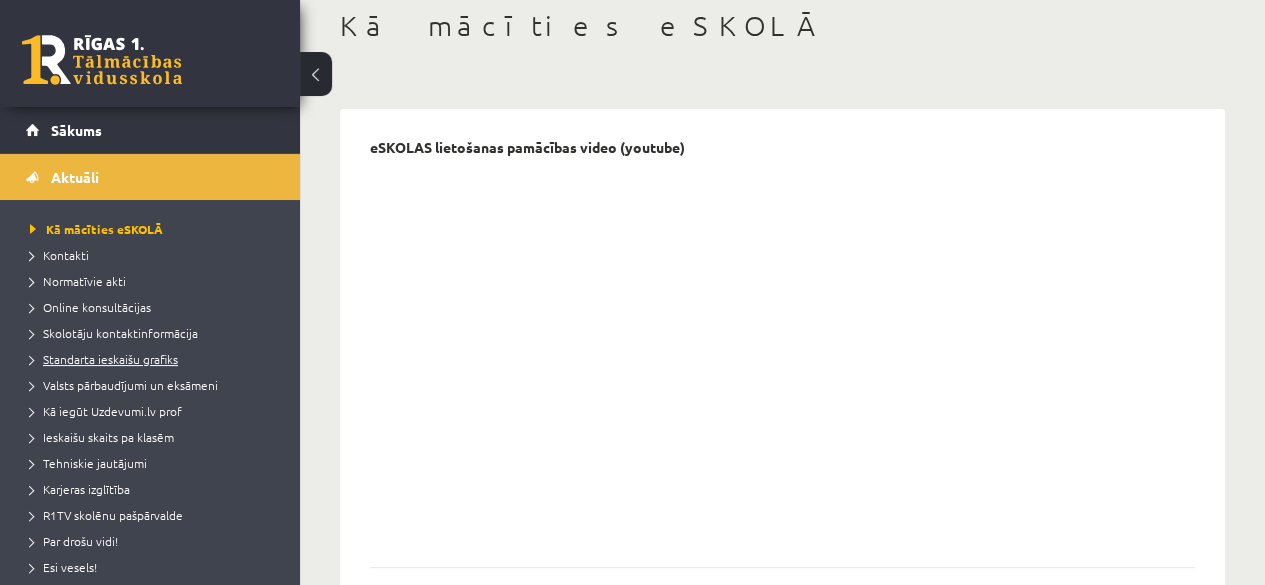 click on "Standarta ieskaišu grafiks" at bounding box center (104, 359) 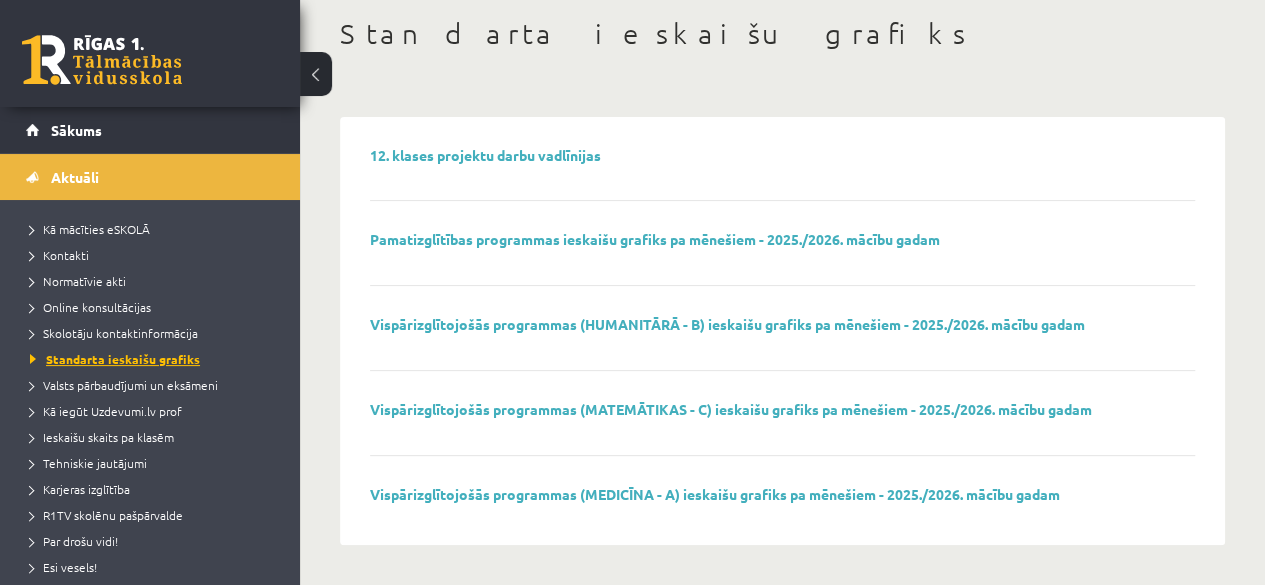 scroll, scrollTop: 98, scrollLeft: 0, axis: vertical 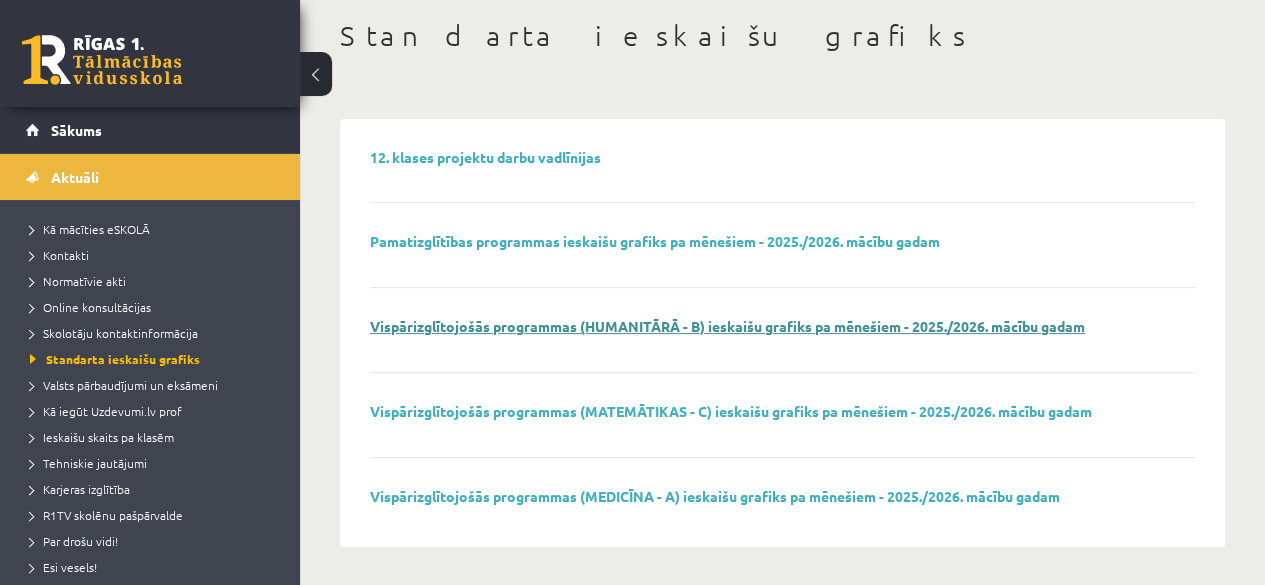 click on "Vispārizglītojošās programmas (HUMANITĀRĀ - B) ieskaišu grafiks pa mēnešiem - 2025./2026. mācību gadam" at bounding box center (727, 326) 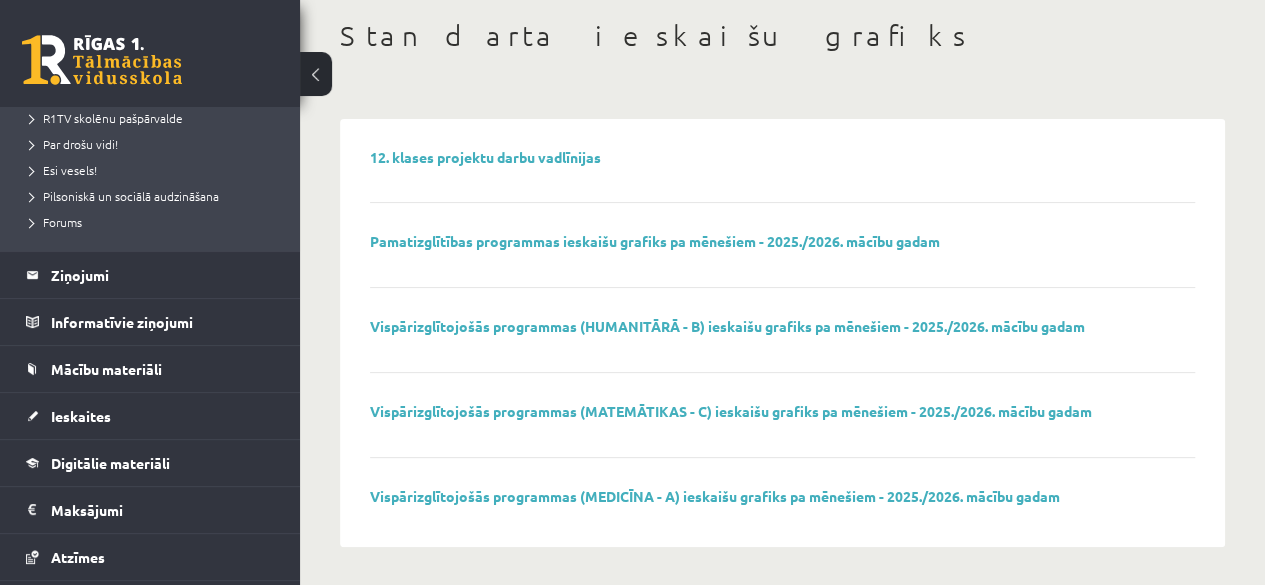 scroll, scrollTop: 528, scrollLeft: 0, axis: vertical 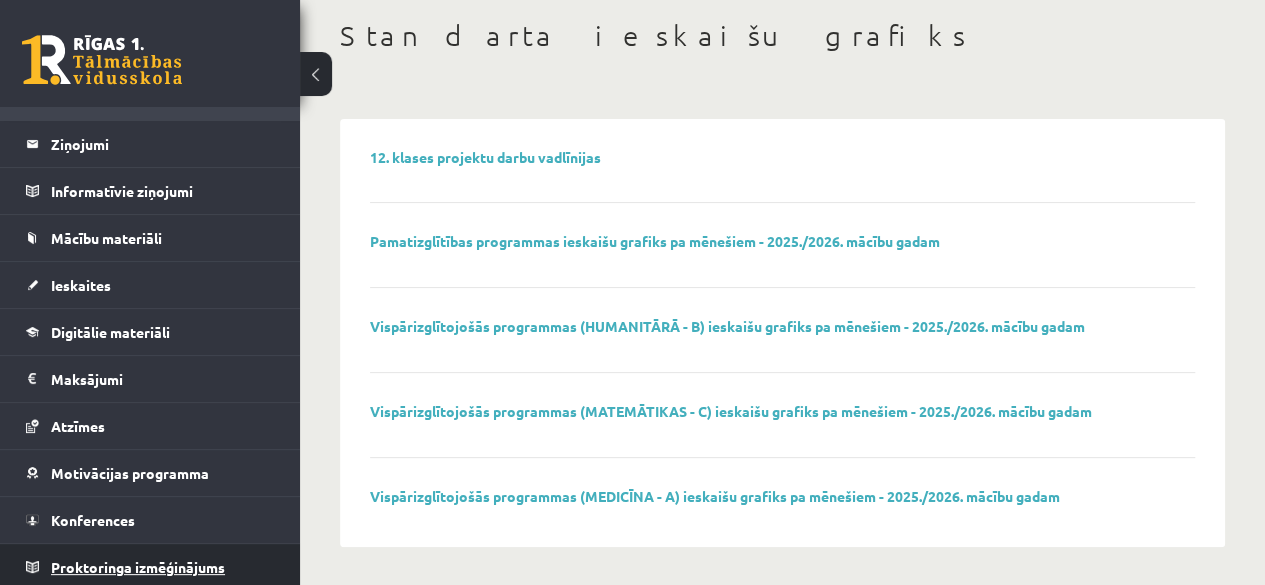 click on "Proktoringa izmēģinājums" at bounding box center [138, 567] 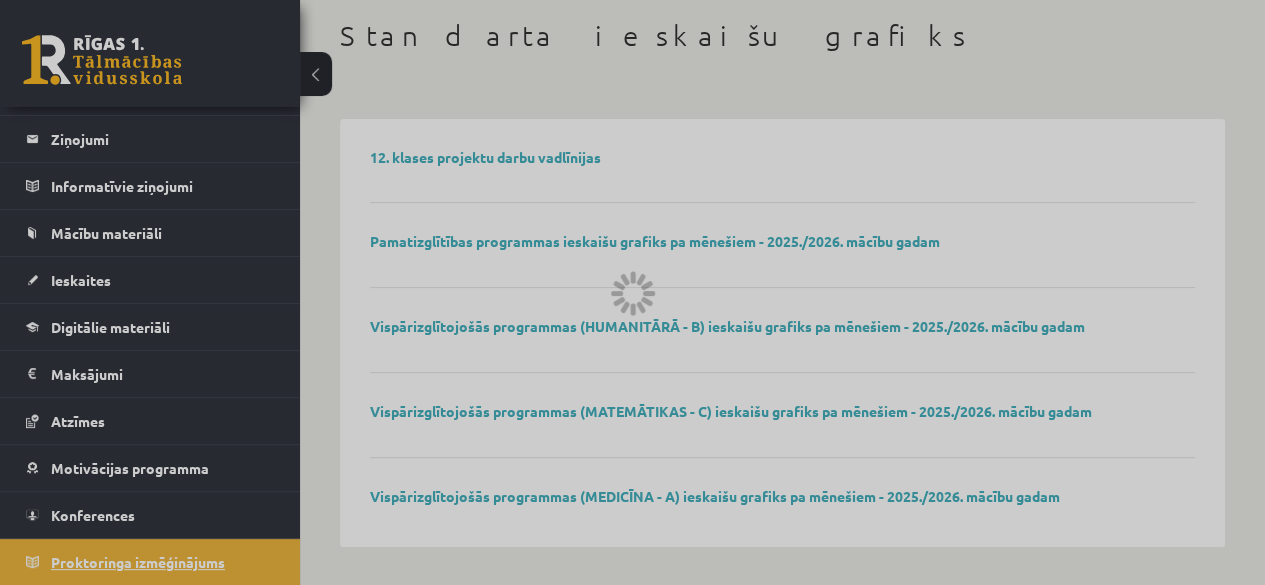 scroll, scrollTop: 80, scrollLeft: 0, axis: vertical 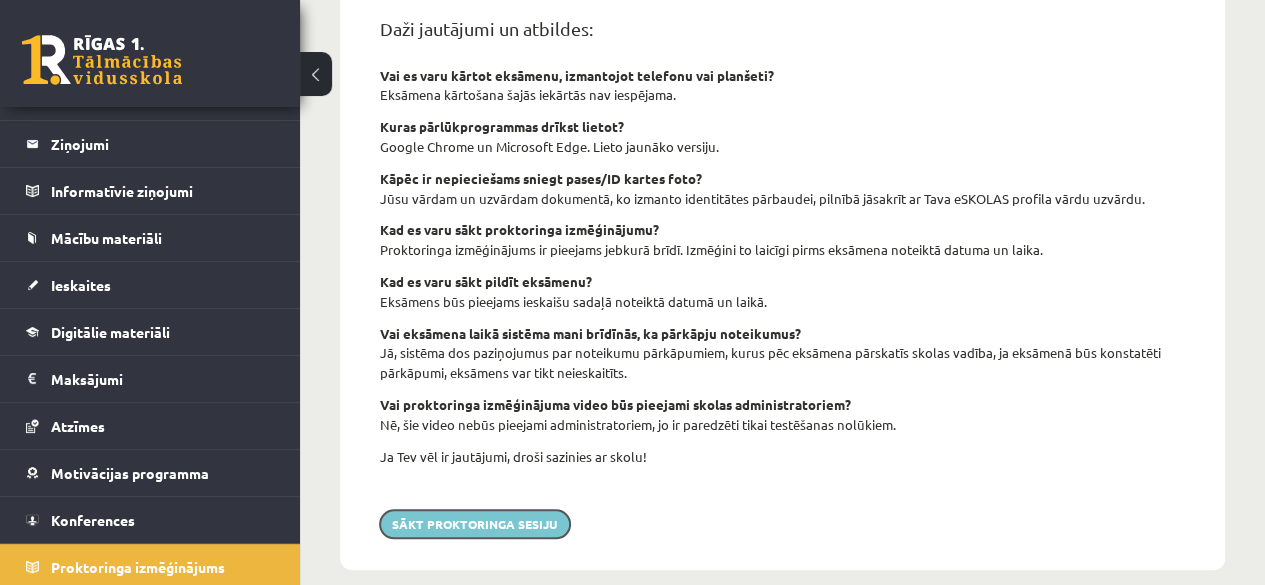 click on "Sākt proktoringa sesiju" at bounding box center [475, 524] 